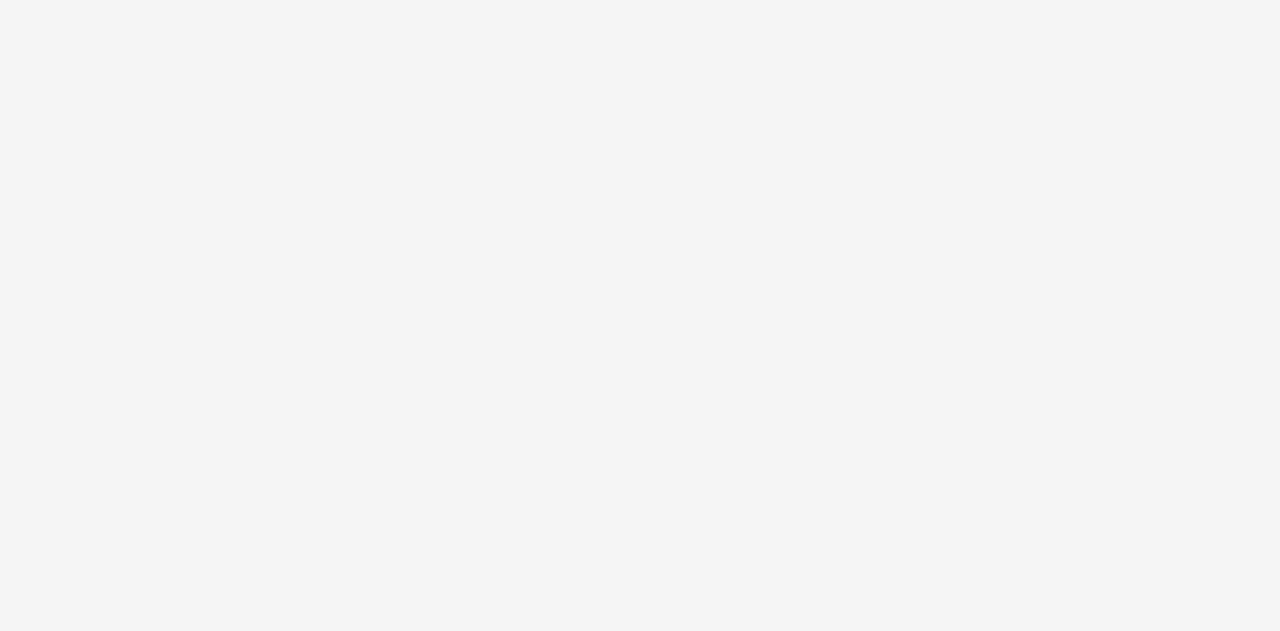 scroll, scrollTop: 0, scrollLeft: 0, axis: both 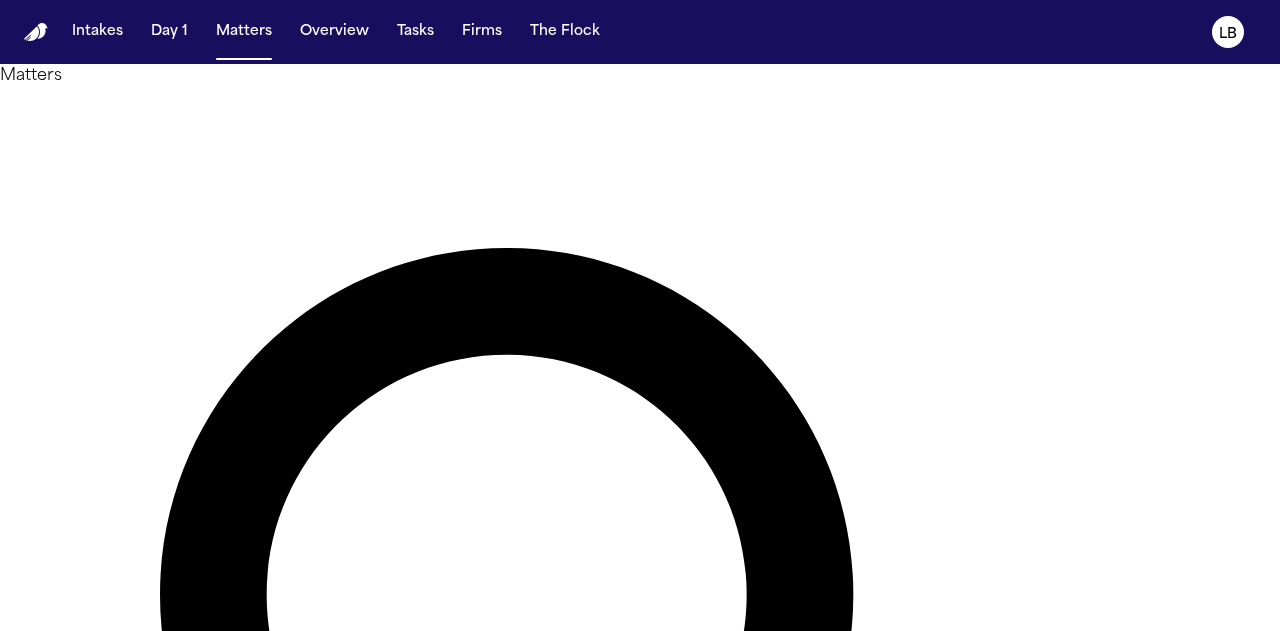 click at bounding box center [80, 1380] 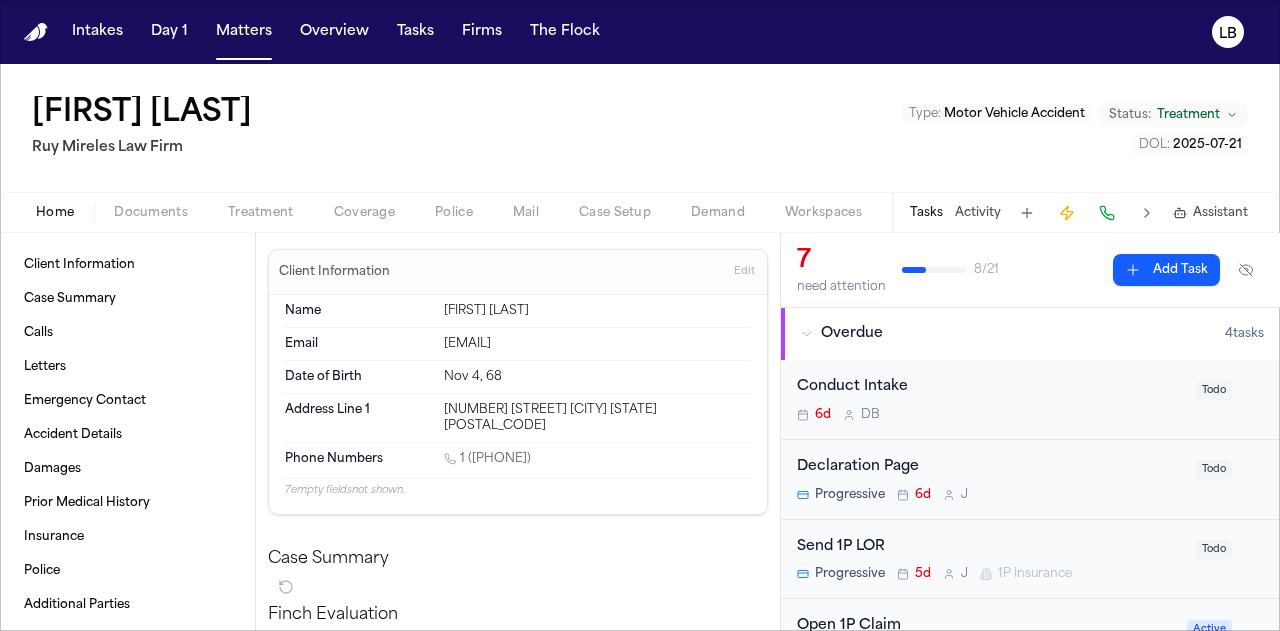 scroll, scrollTop: 1, scrollLeft: 0, axis: vertical 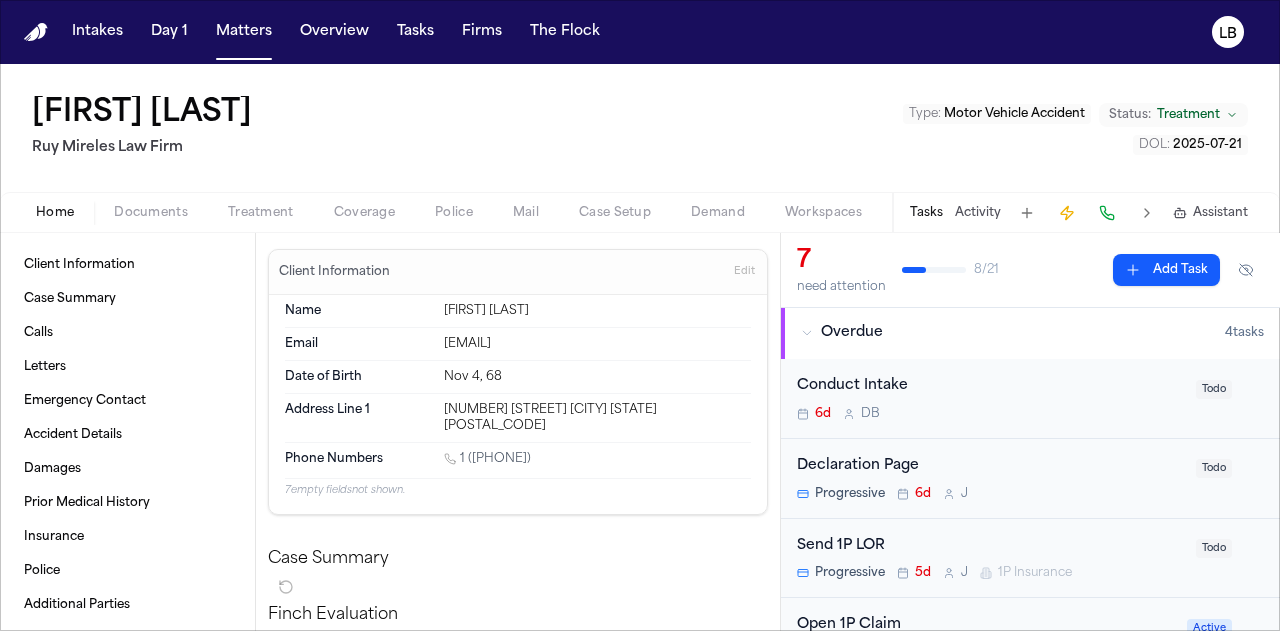 click on "Documents" at bounding box center [151, 213] 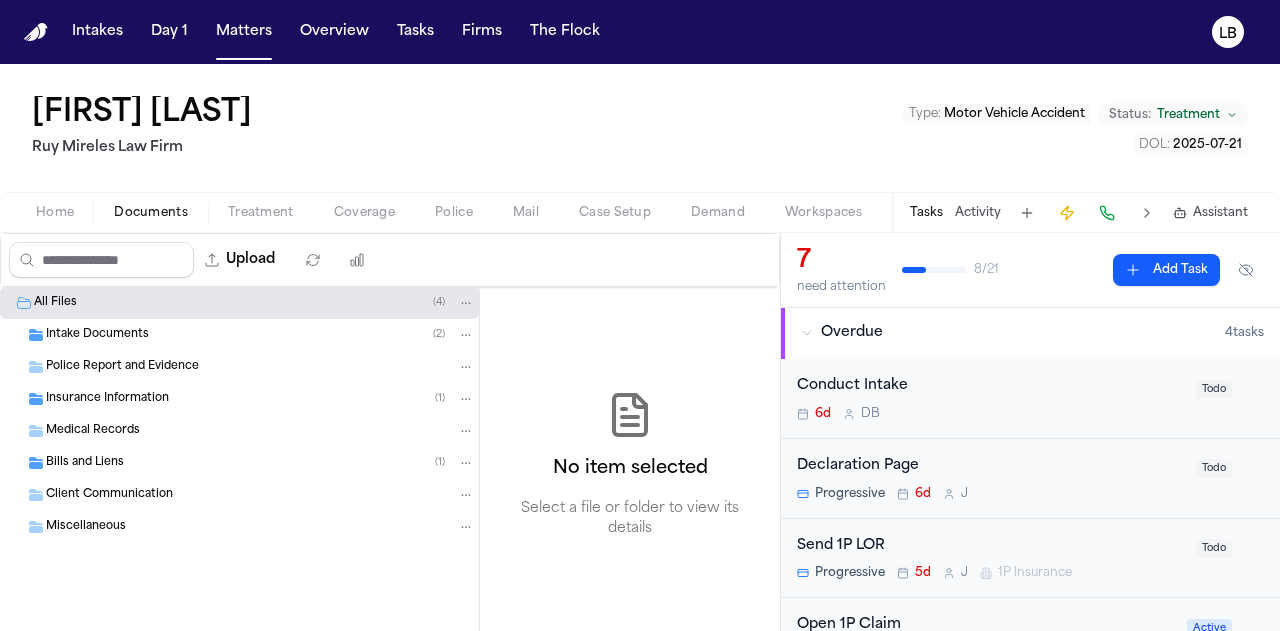 click on "Intake Documents" at bounding box center (97, 335) 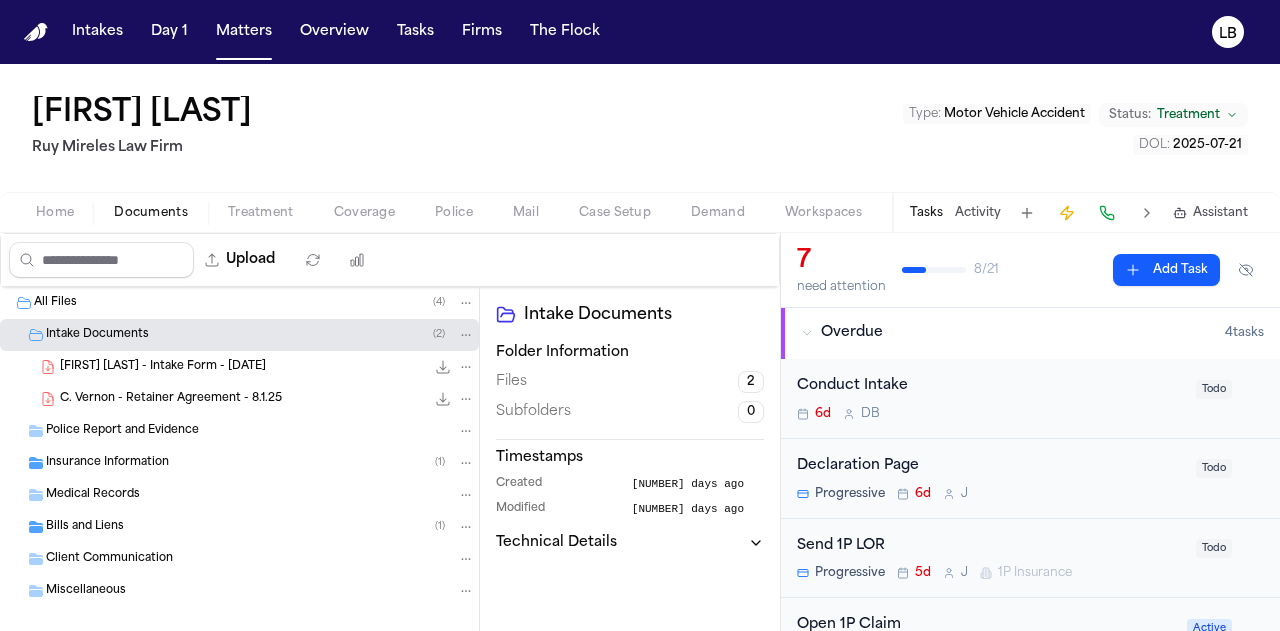 click on "Police Report and Evidence" at bounding box center [122, 431] 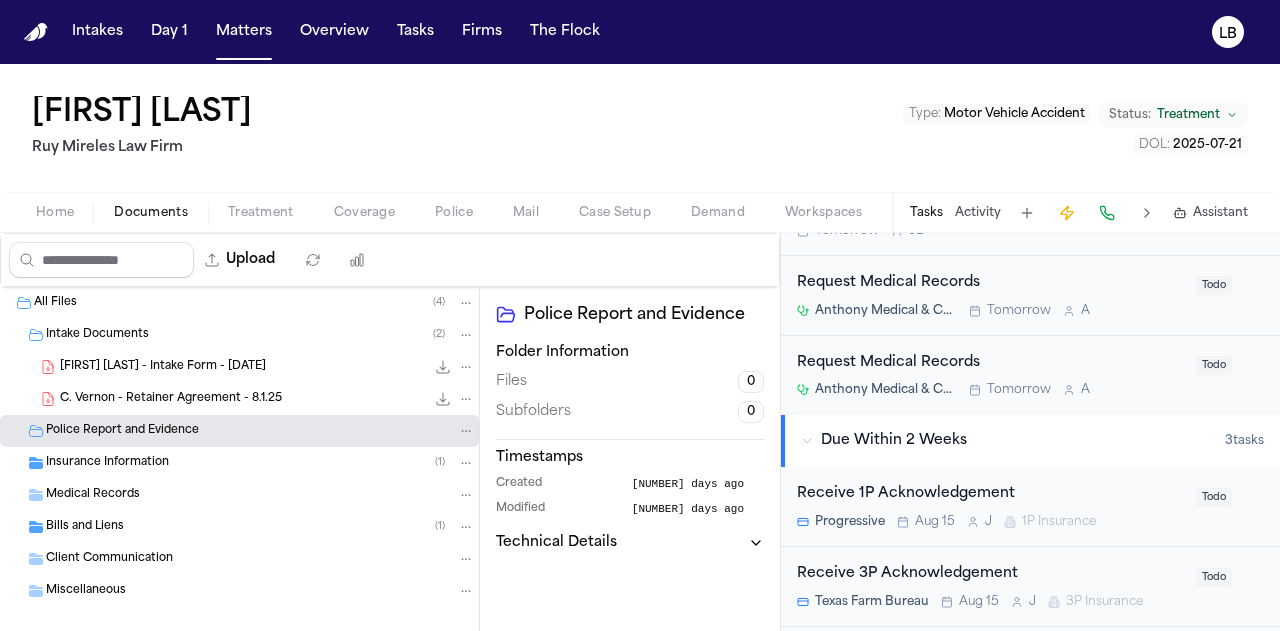scroll, scrollTop: 0, scrollLeft: 0, axis: both 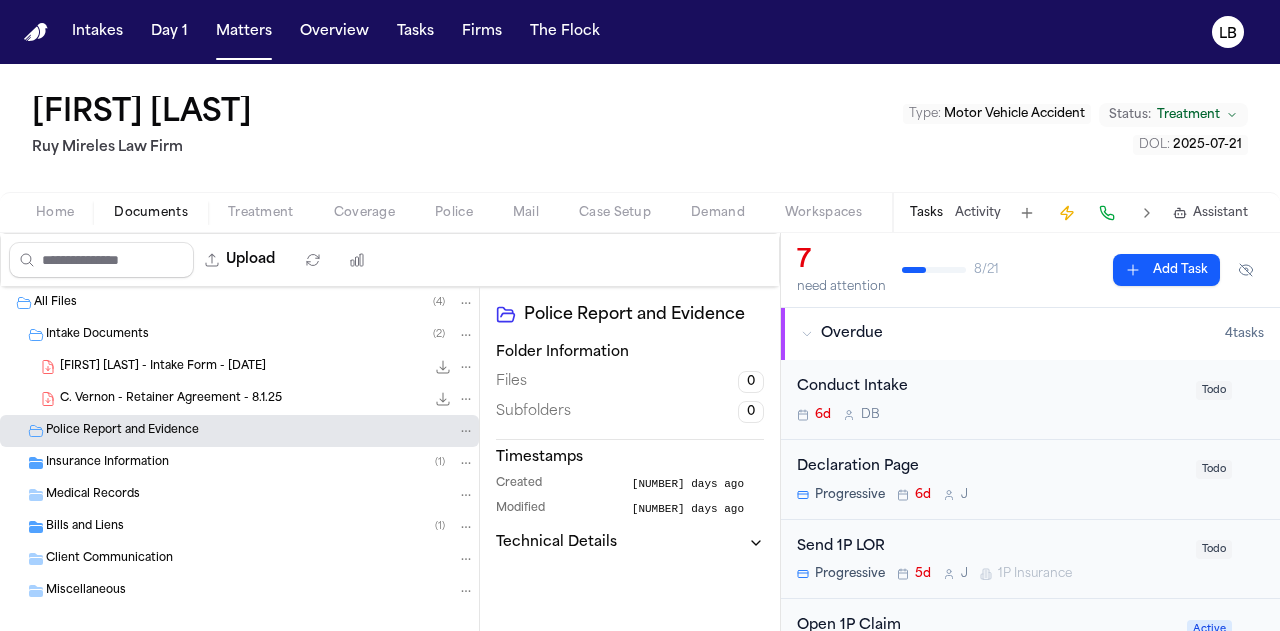 click on "Activity" at bounding box center [978, 213] 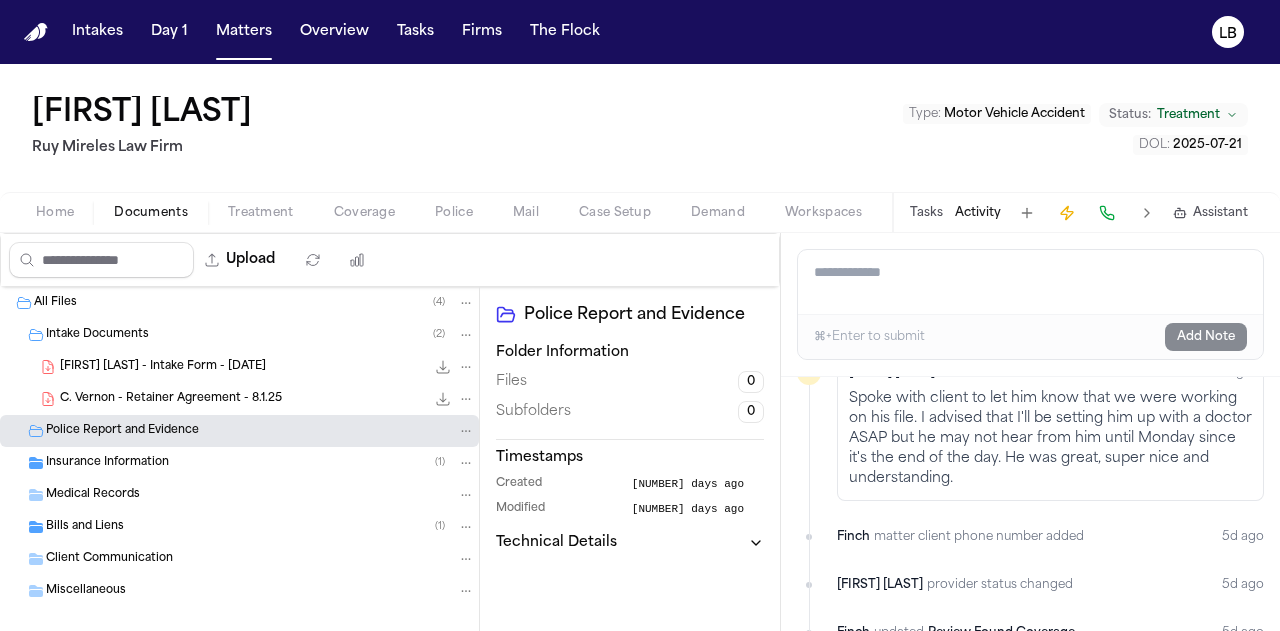 scroll, scrollTop: 3433, scrollLeft: 0, axis: vertical 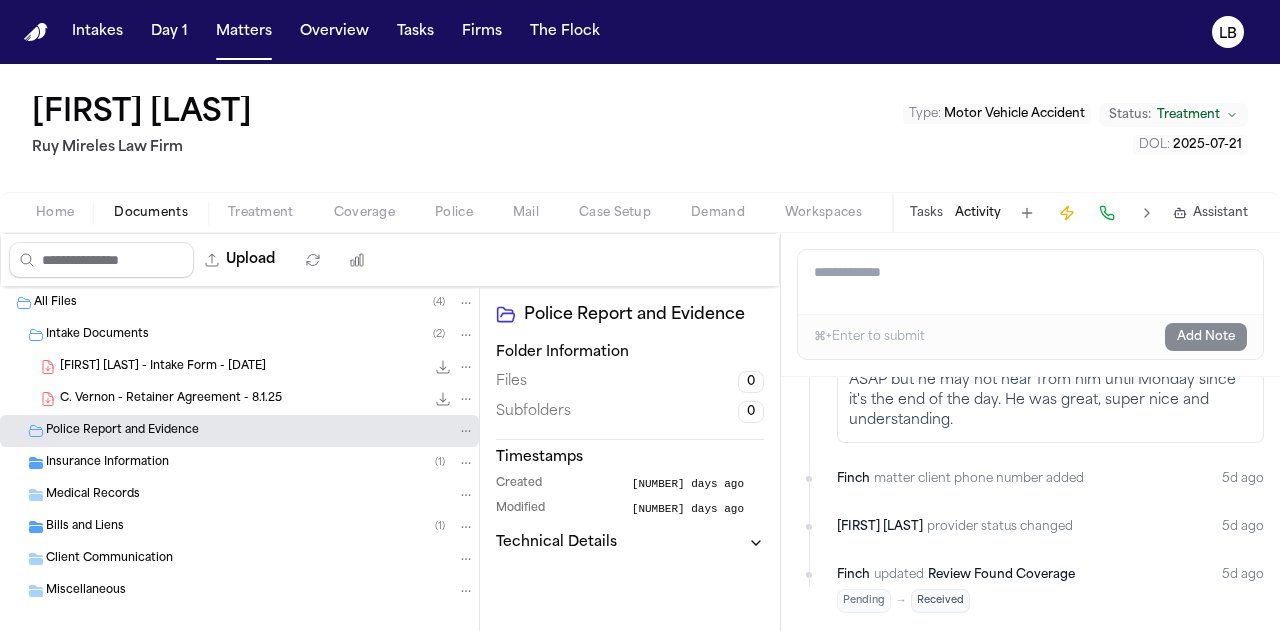 click on "[FIRST] [LAST] - Intake Form - [DATE]" at bounding box center [163, 367] 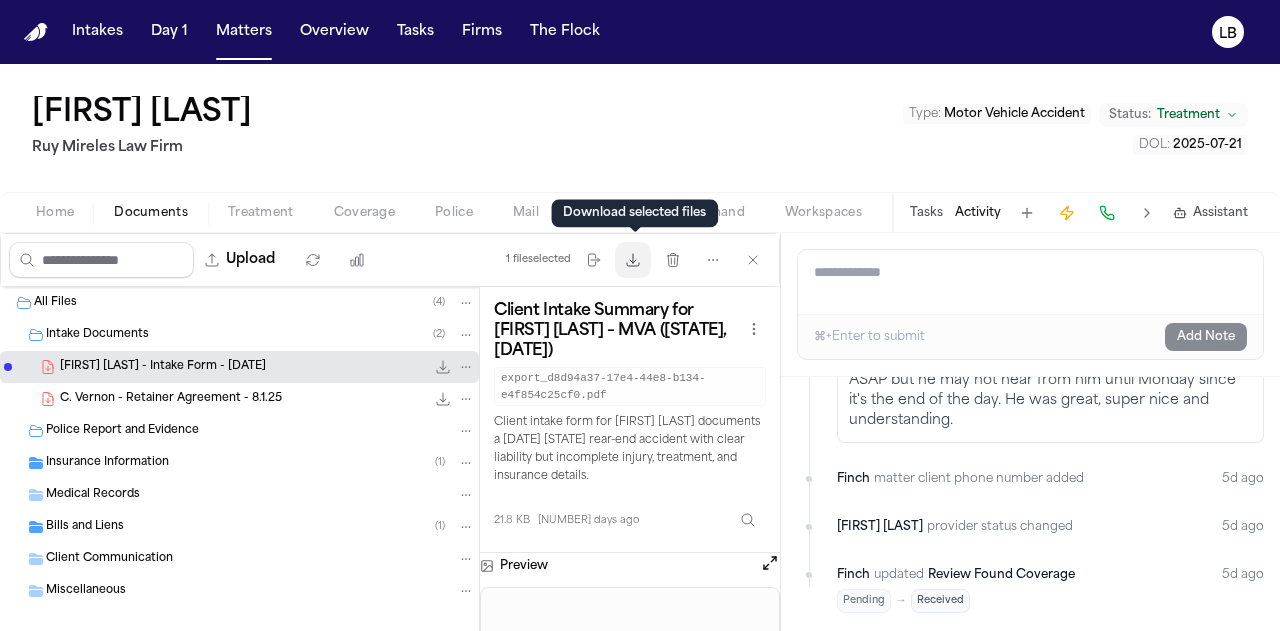 click on "Download files" at bounding box center [633, 260] 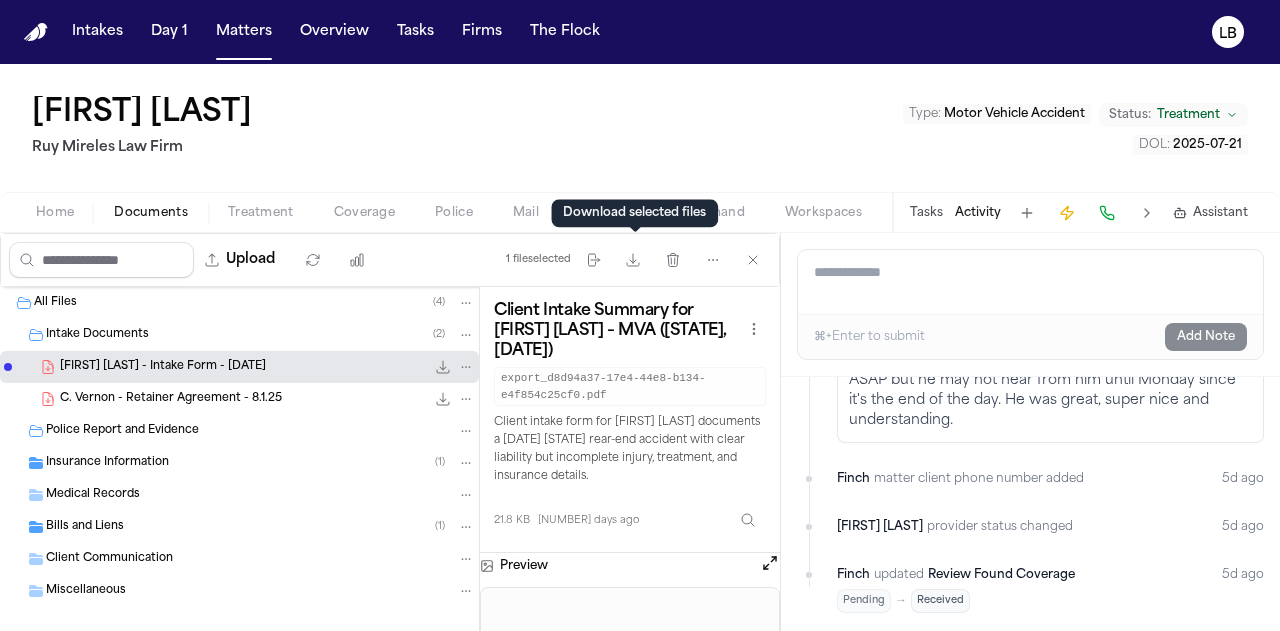 scroll, scrollTop: 3352, scrollLeft: 0, axis: vertical 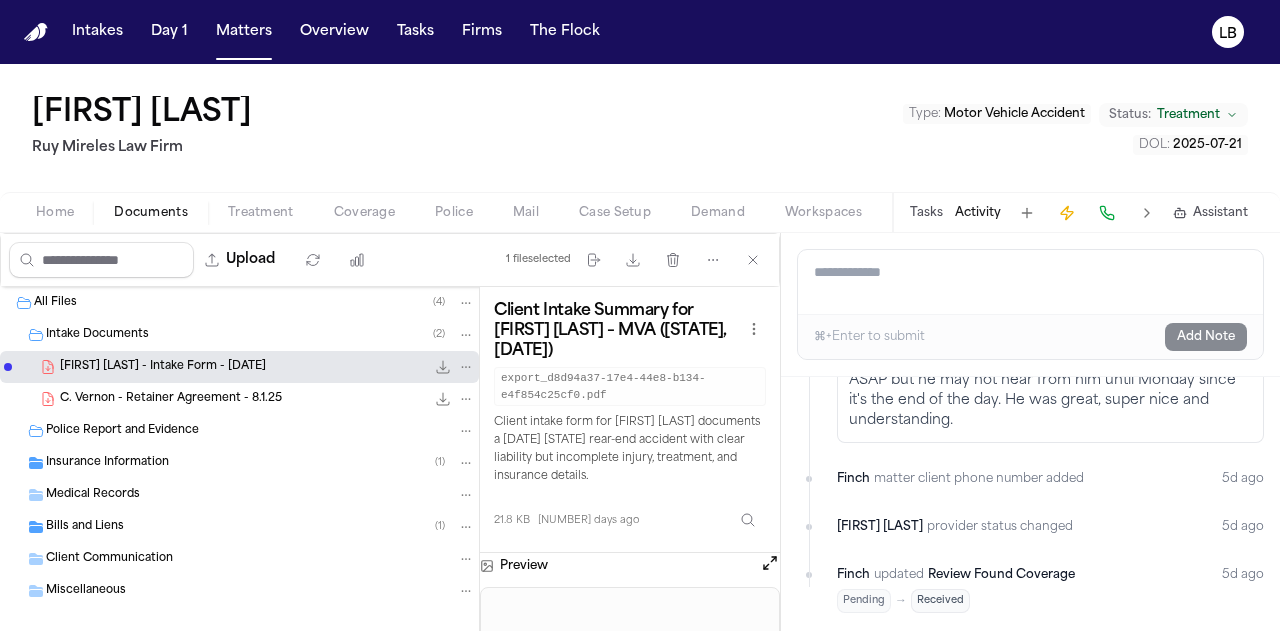 click on "Tasks" at bounding box center [926, 213] 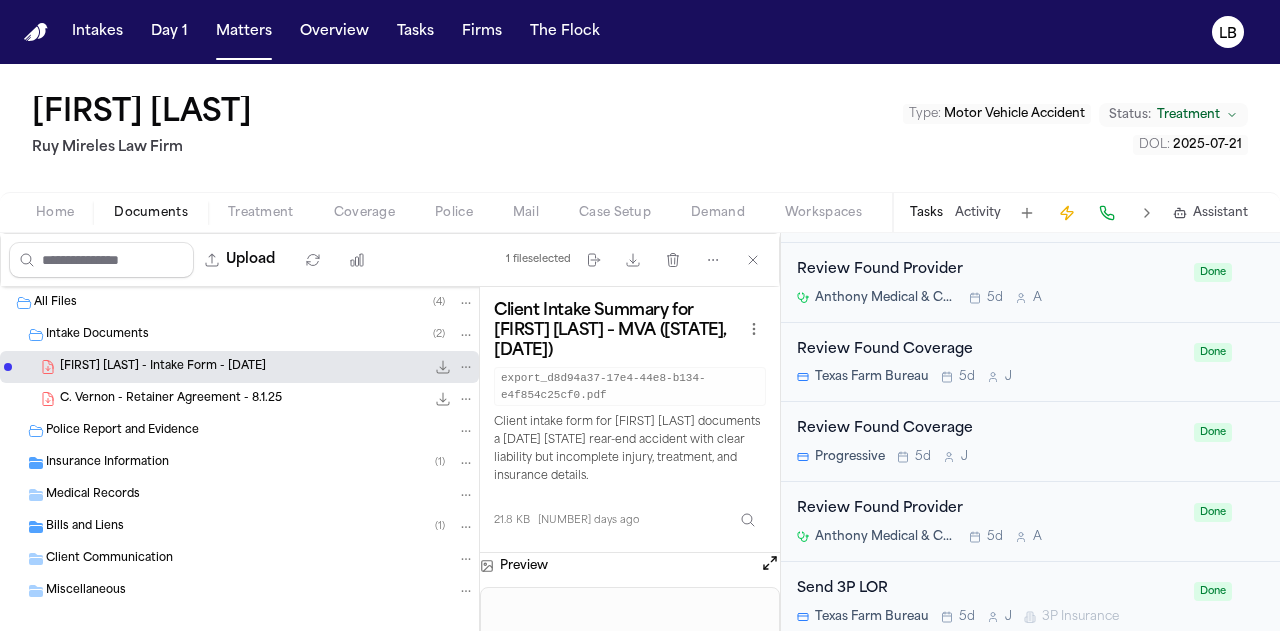 scroll, scrollTop: 1603, scrollLeft: 0, axis: vertical 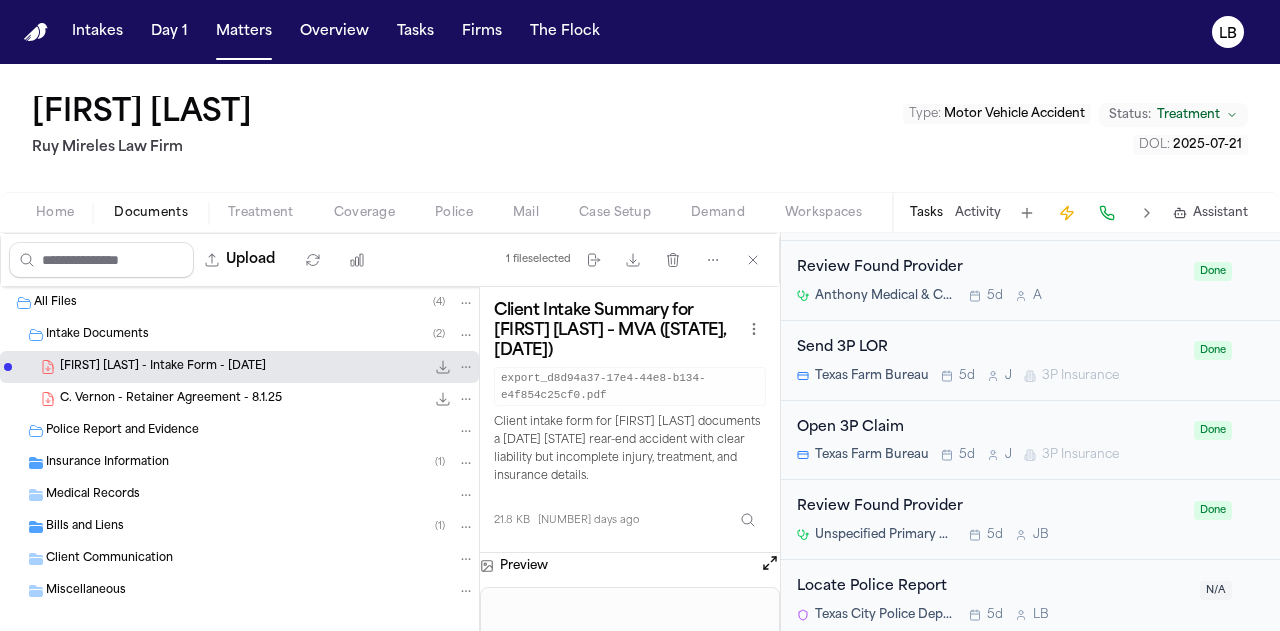 click on "N/A" at bounding box center (1216, 590) 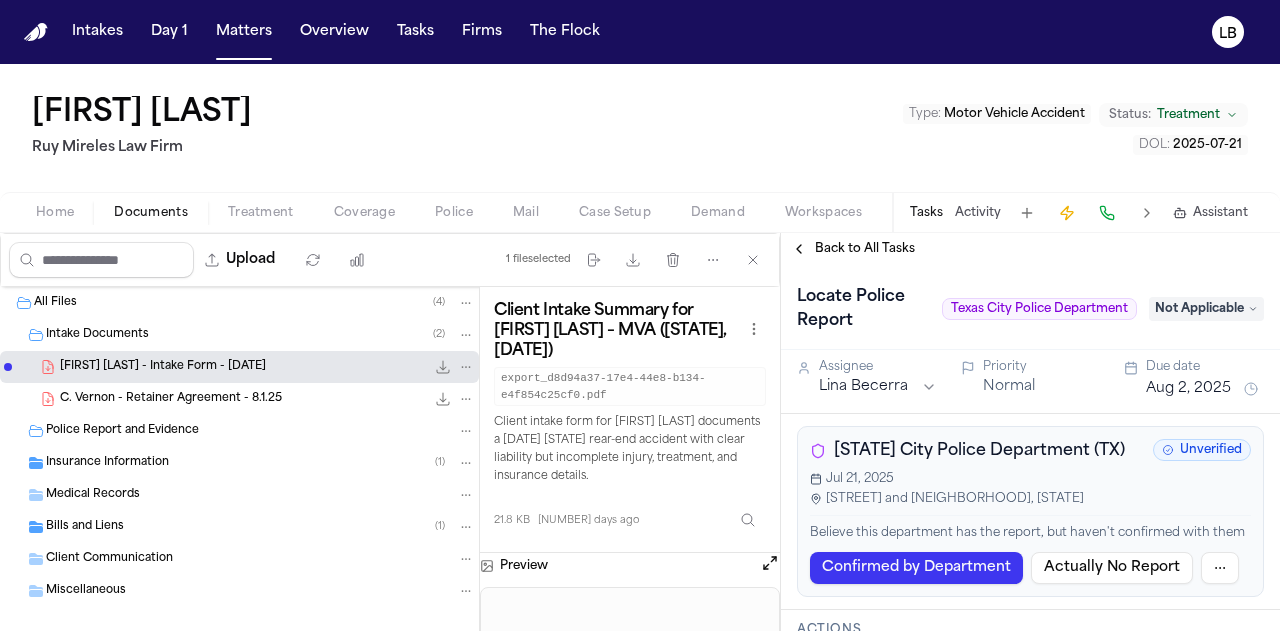 scroll, scrollTop: 0, scrollLeft: 0, axis: both 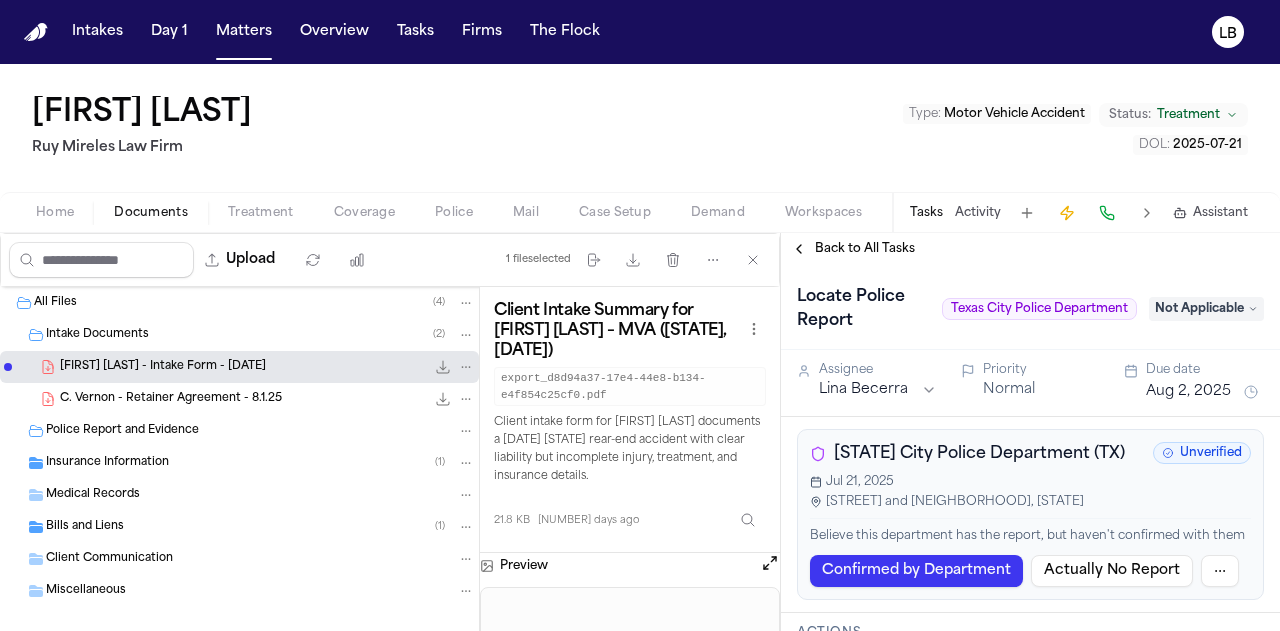 click on "Not Applicable" at bounding box center (1206, 309) 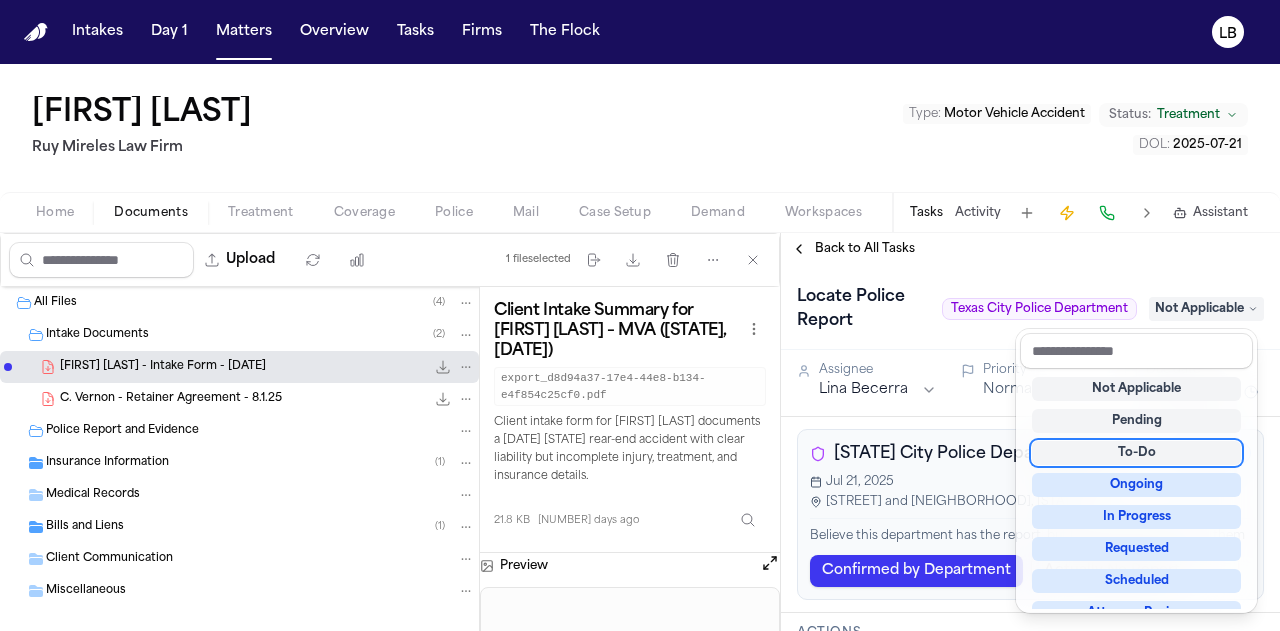 click on "To-Do" at bounding box center (1136, 453) 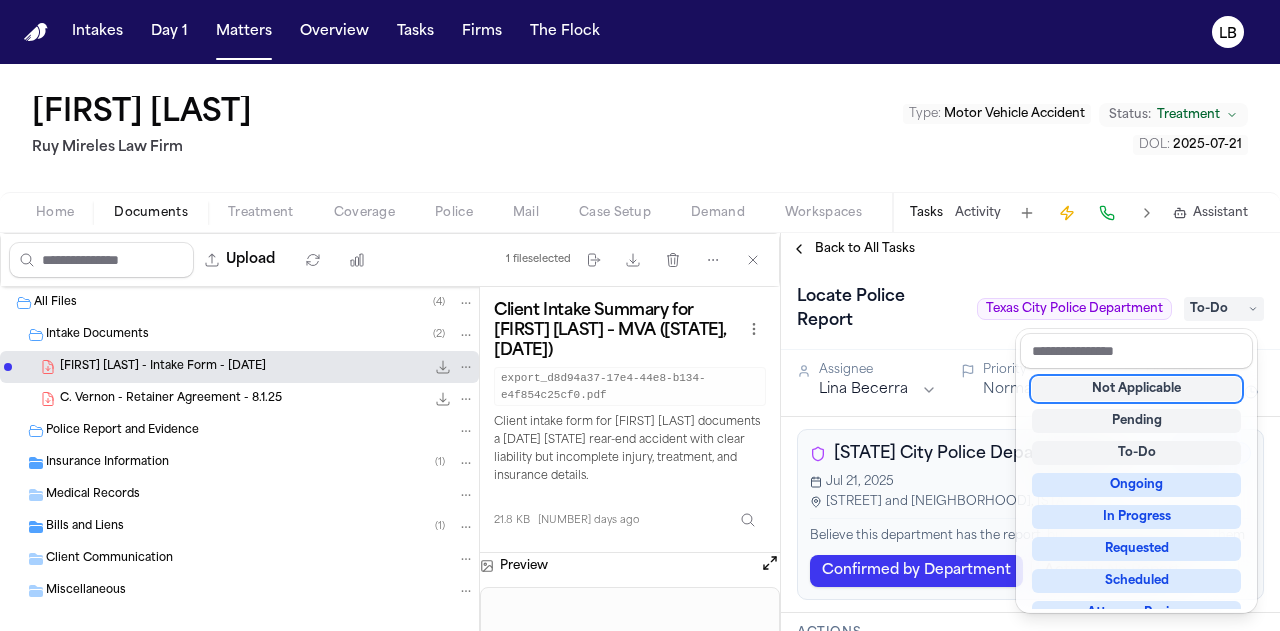 click on "**********" at bounding box center (1030, 432) 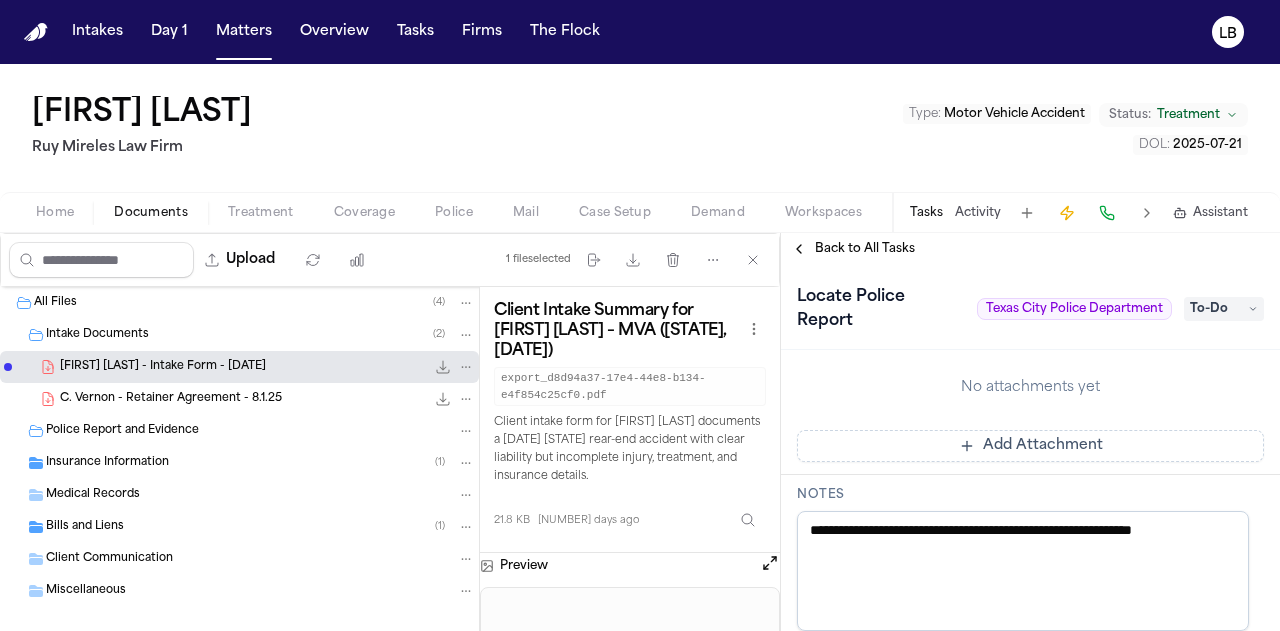 scroll, scrollTop: 753, scrollLeft: 0, axis: vertical 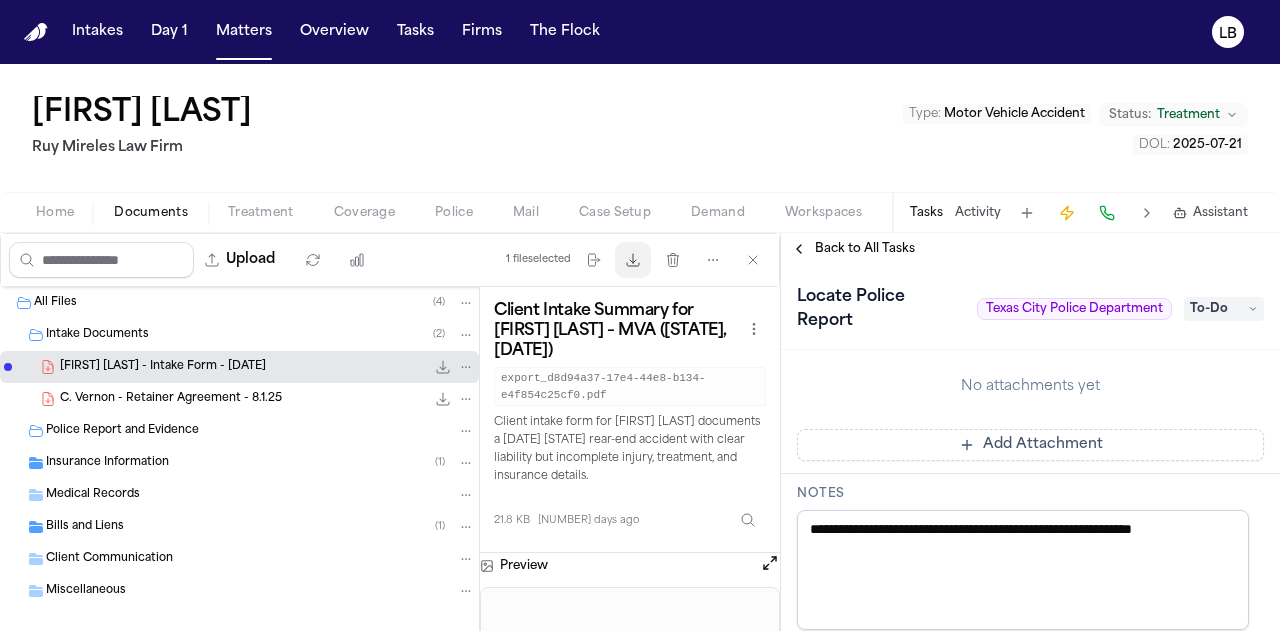 click 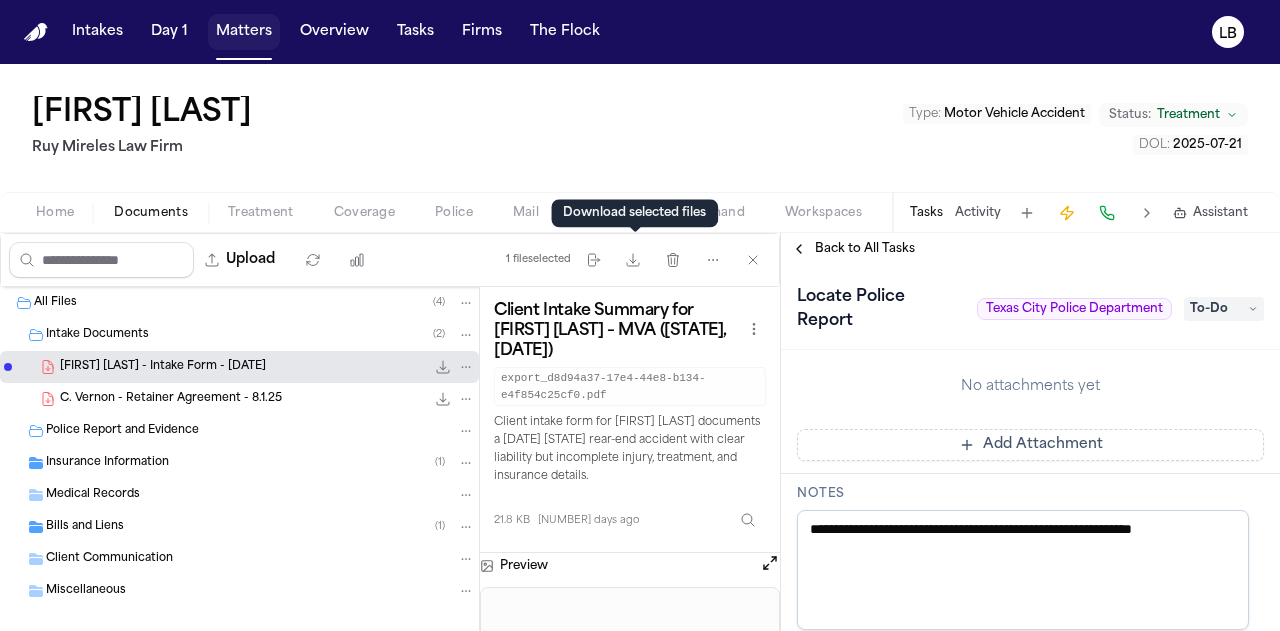 click on "Matters" at bounding box center [244, 32] 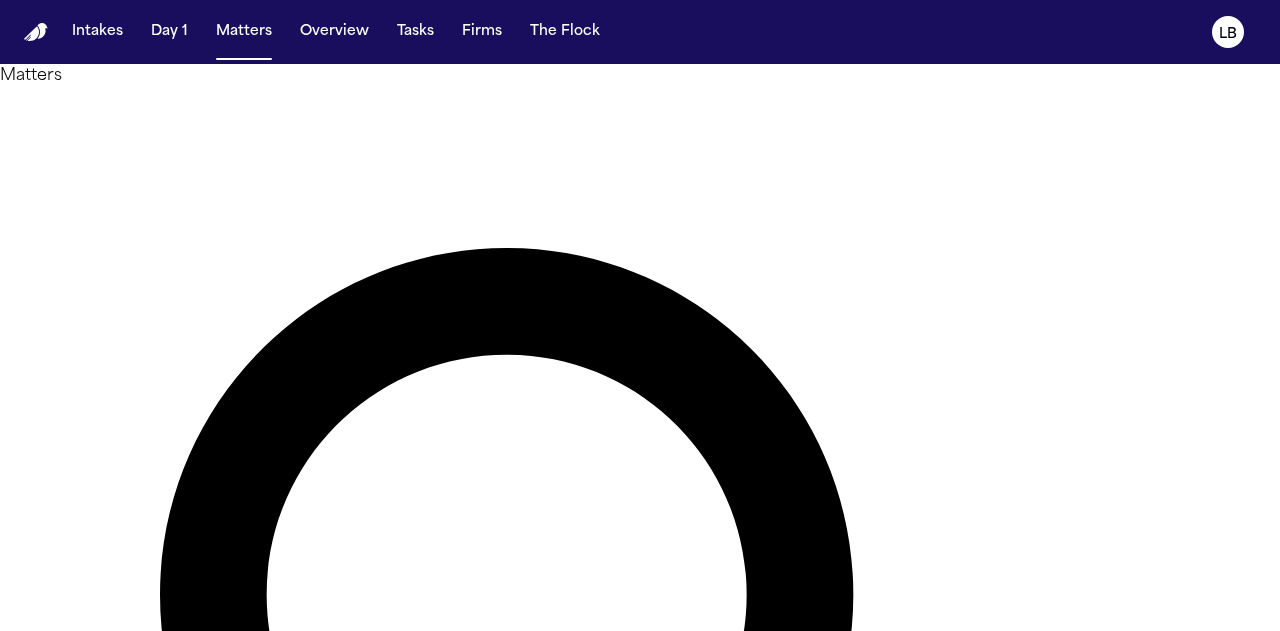 click on "******" at bounding box center [80, 1380] 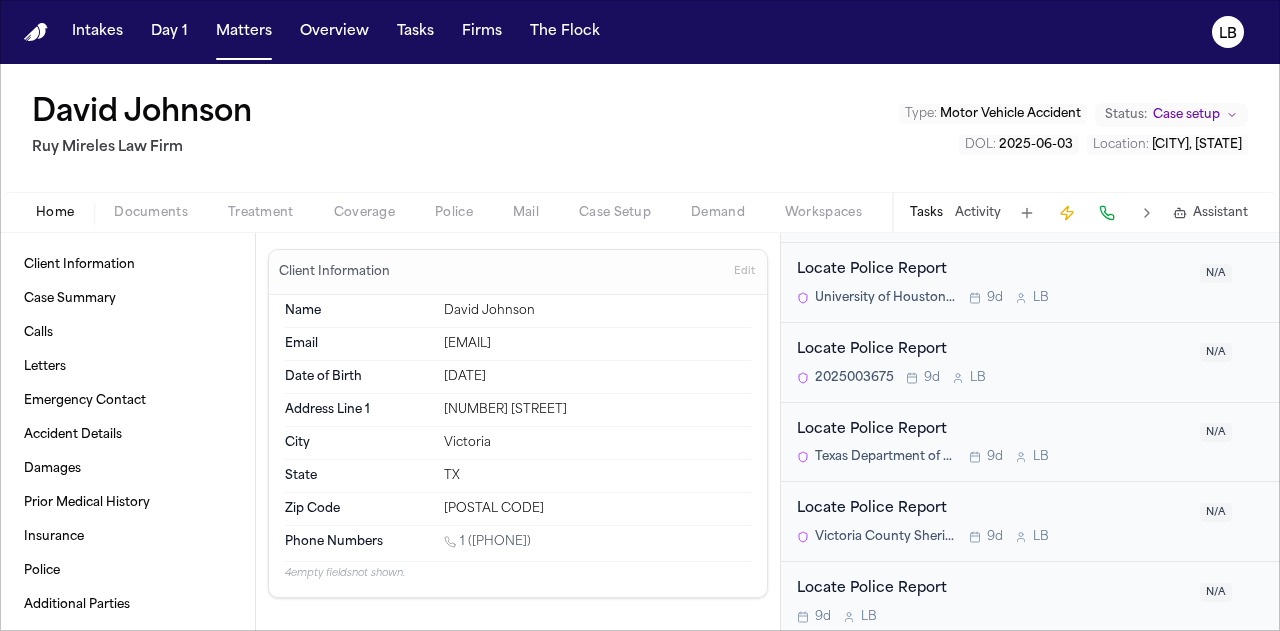 scroll, scrollTop: 1920, scrollLeft: 0, axis: vertical 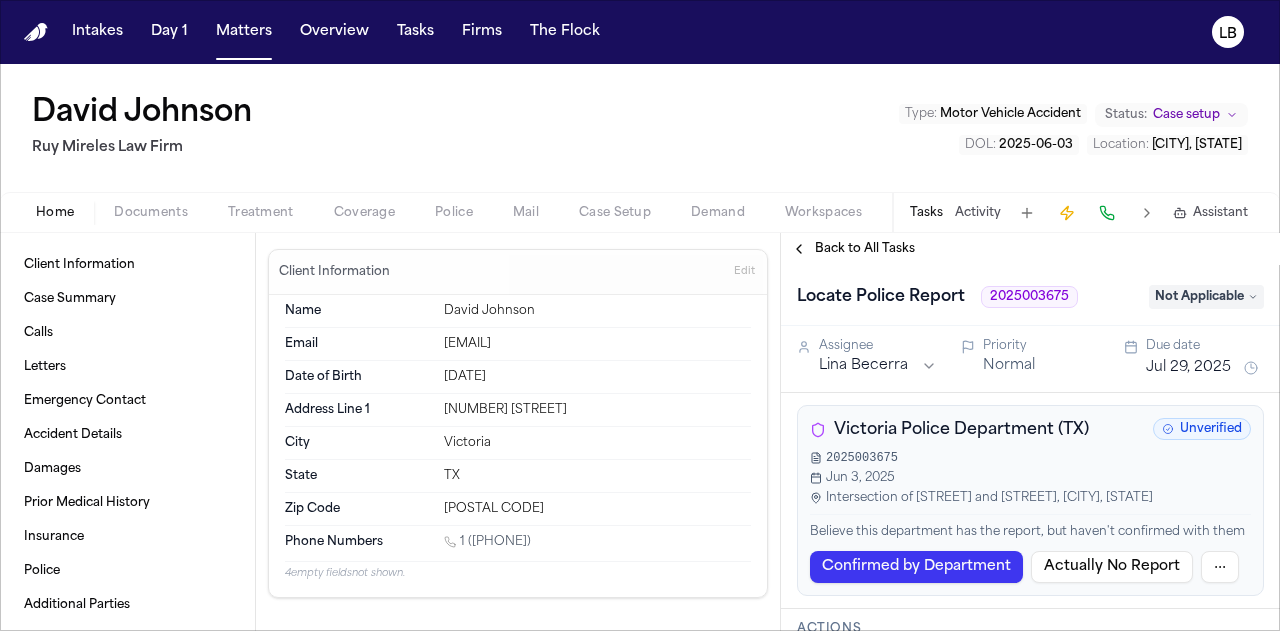 click on "Locate Police Report 2025003675 Not Applicable" at bounding box center (1030, 297) 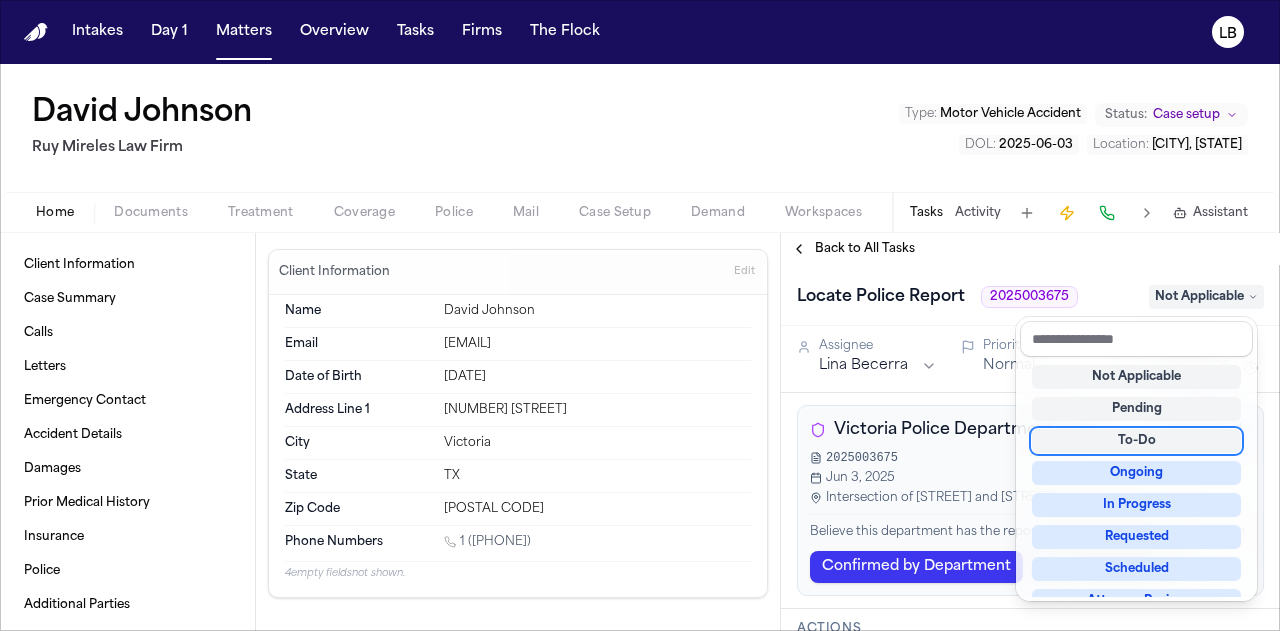 click on "To-Do" at bounding box center (1136, 441) 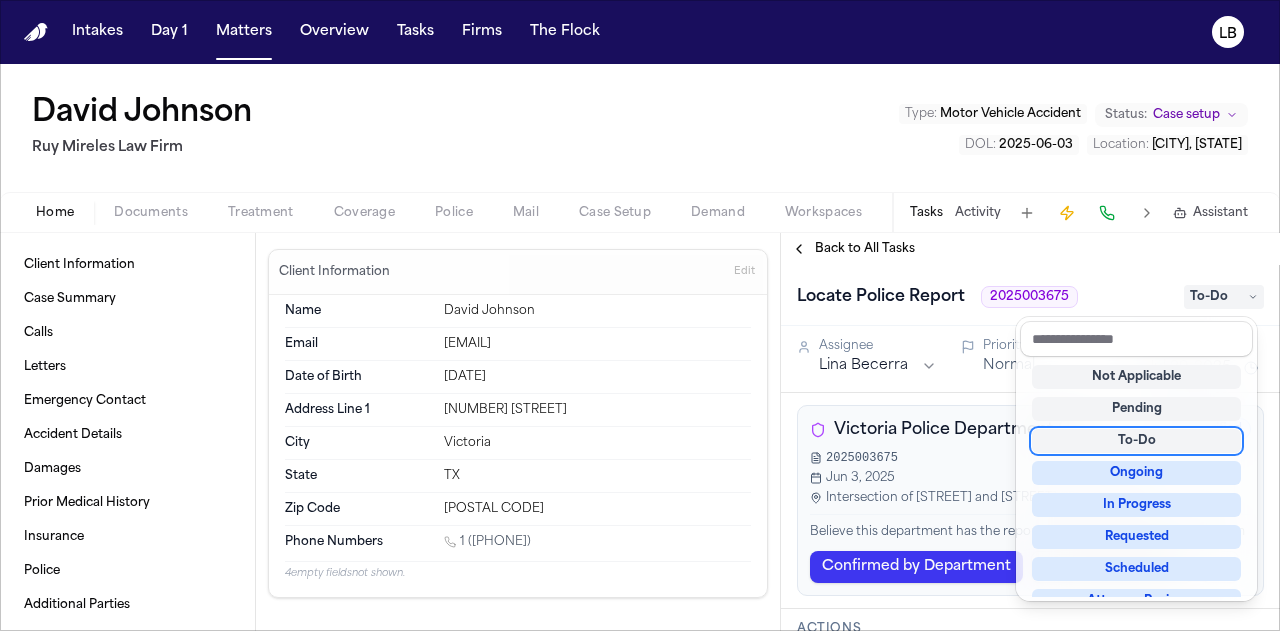 click on "To-Do" at bounding box center [1136, 441] 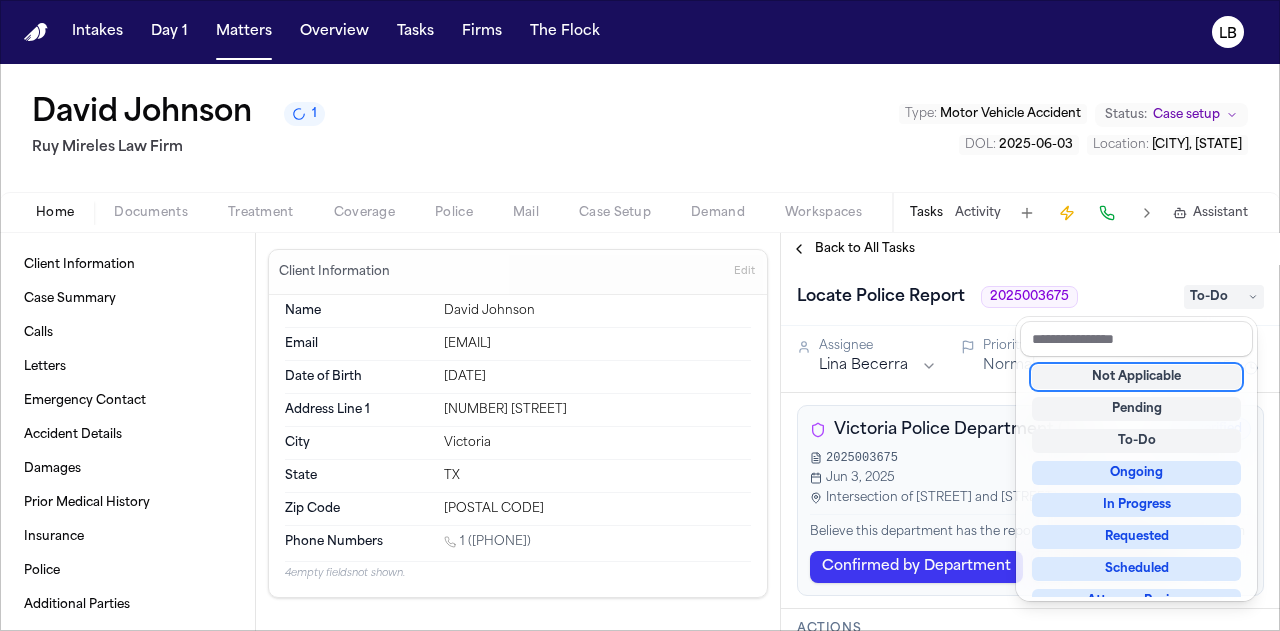 click on "**********" at bounding box center (1030, 448) 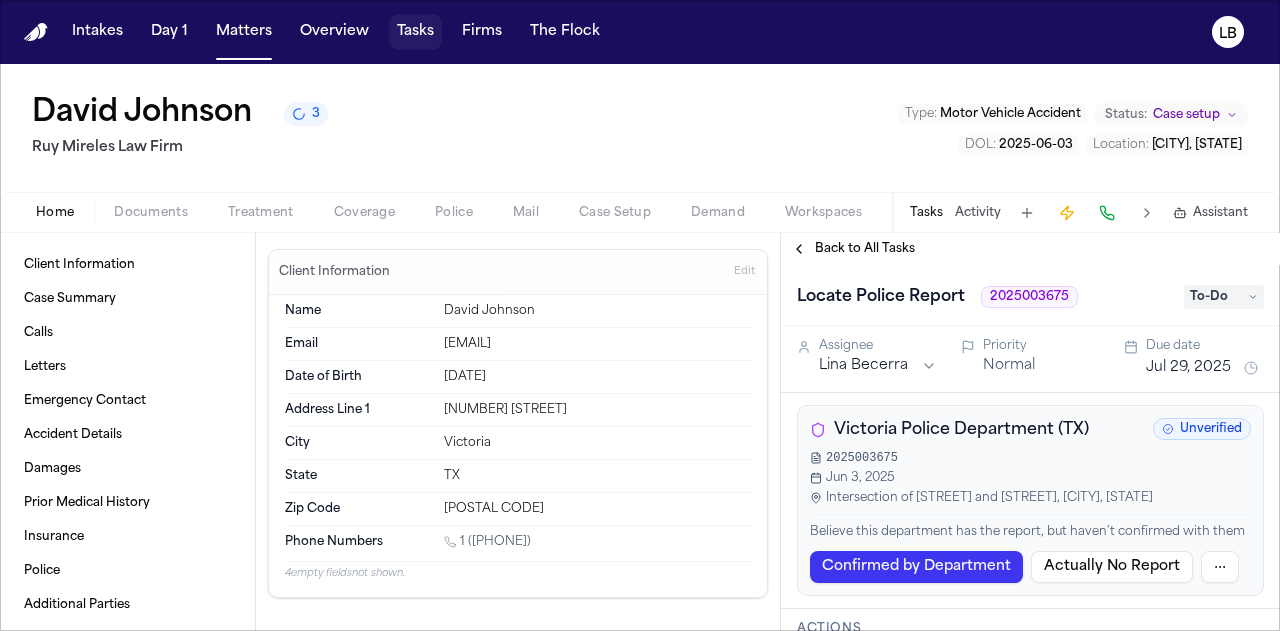 click on "Tasks" at bounding box center (415, 32) 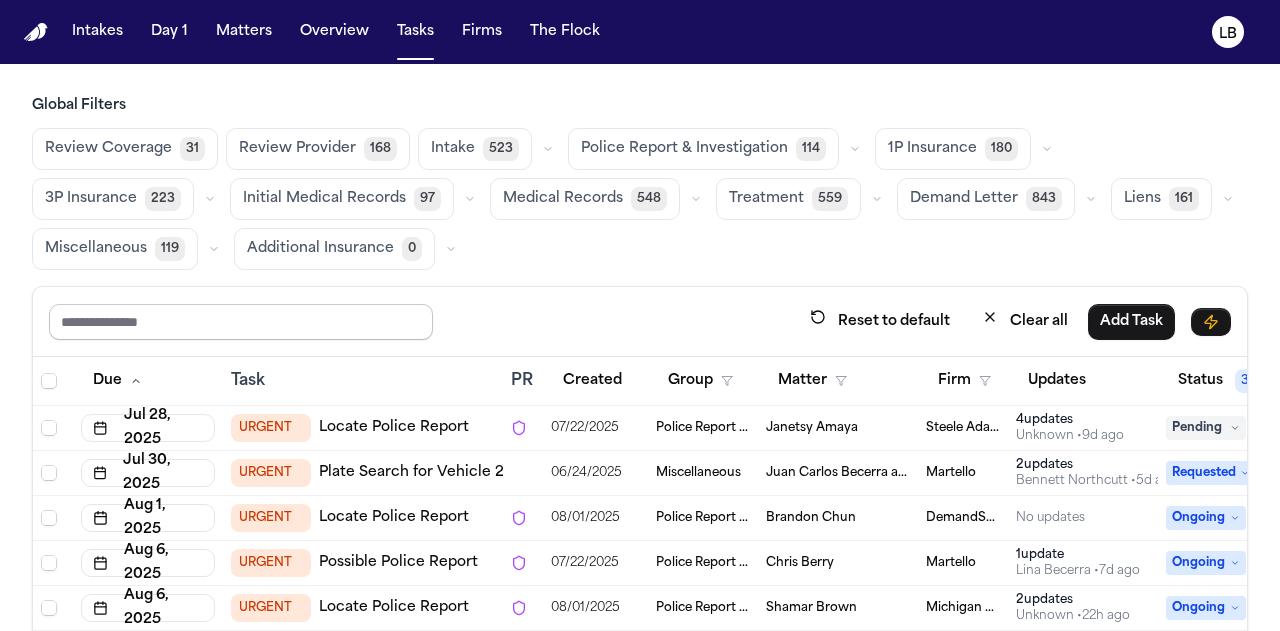 click at bounding box center [241, 322] 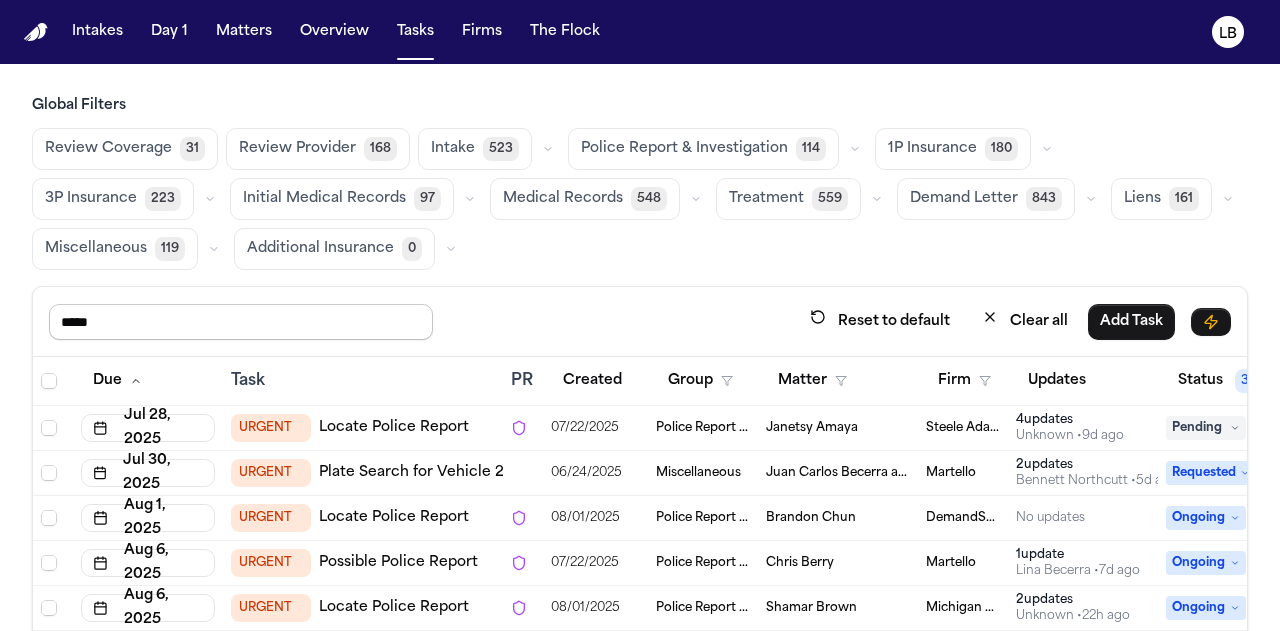 type on "*****" 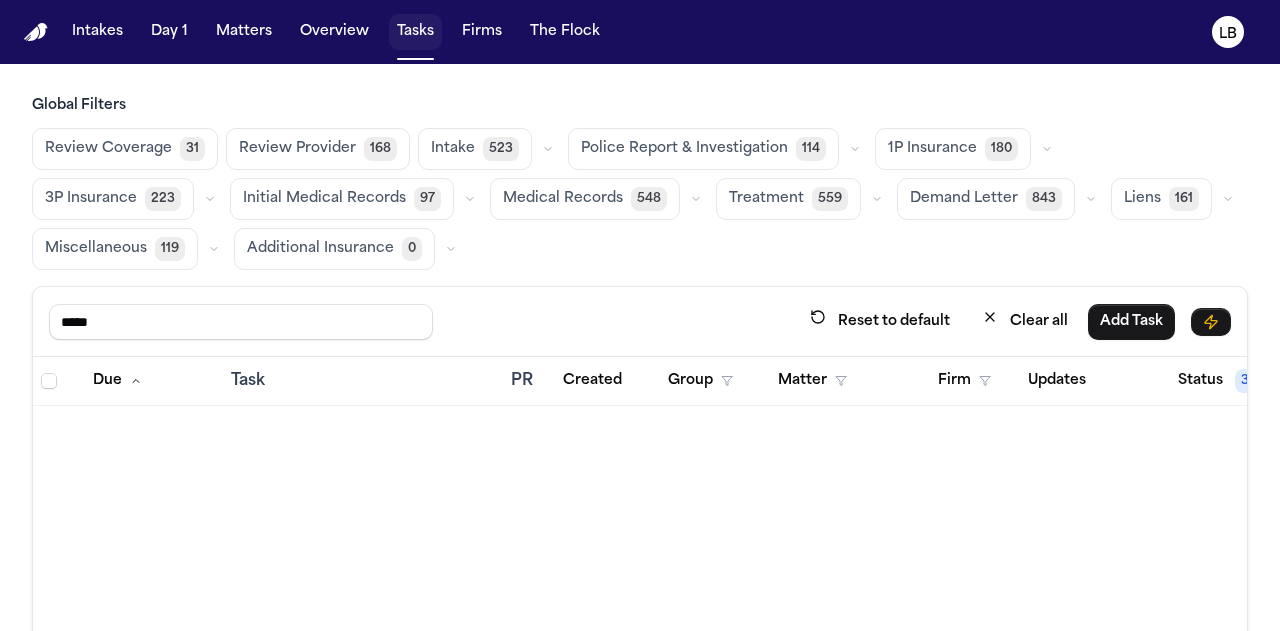 click on "Tasks" at bounding box center (415, 32) 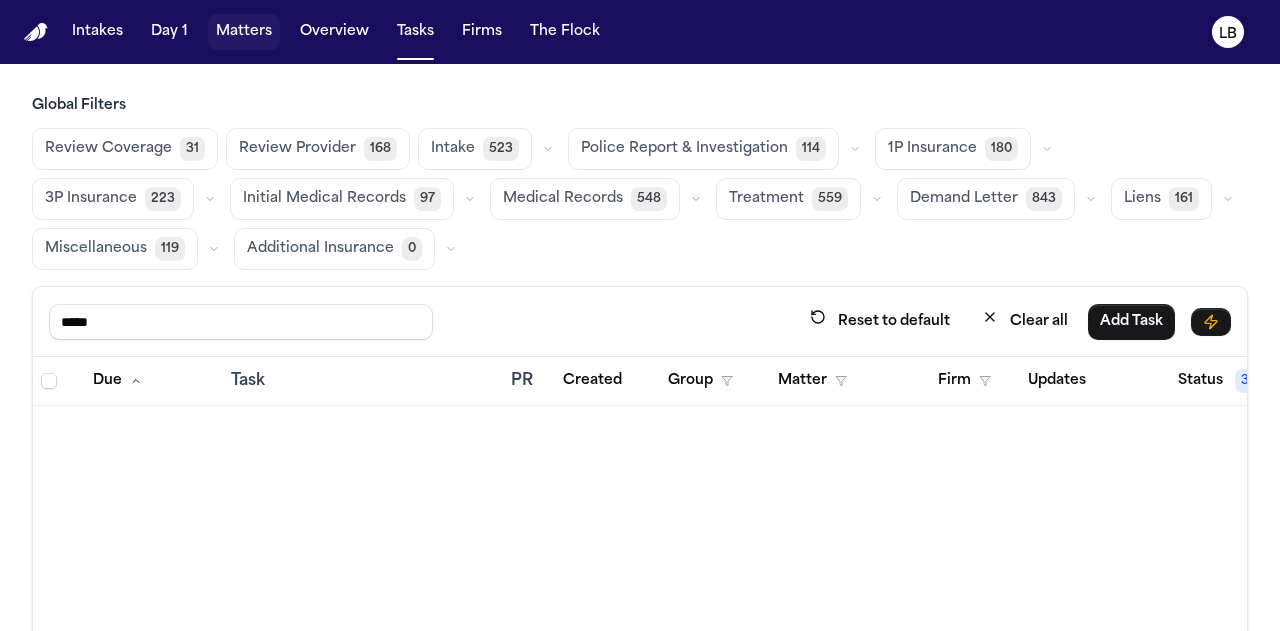 click on "Matters" at bounding box center (244, 32) 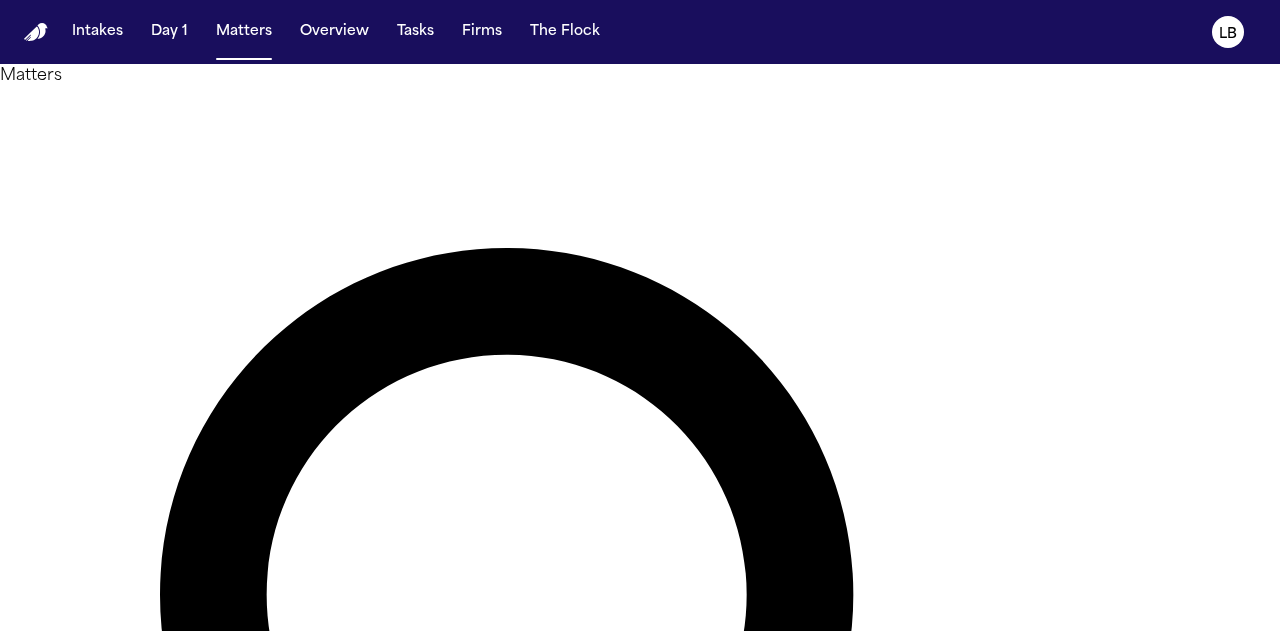 click on "*****" at bounding box center [80, 1380] 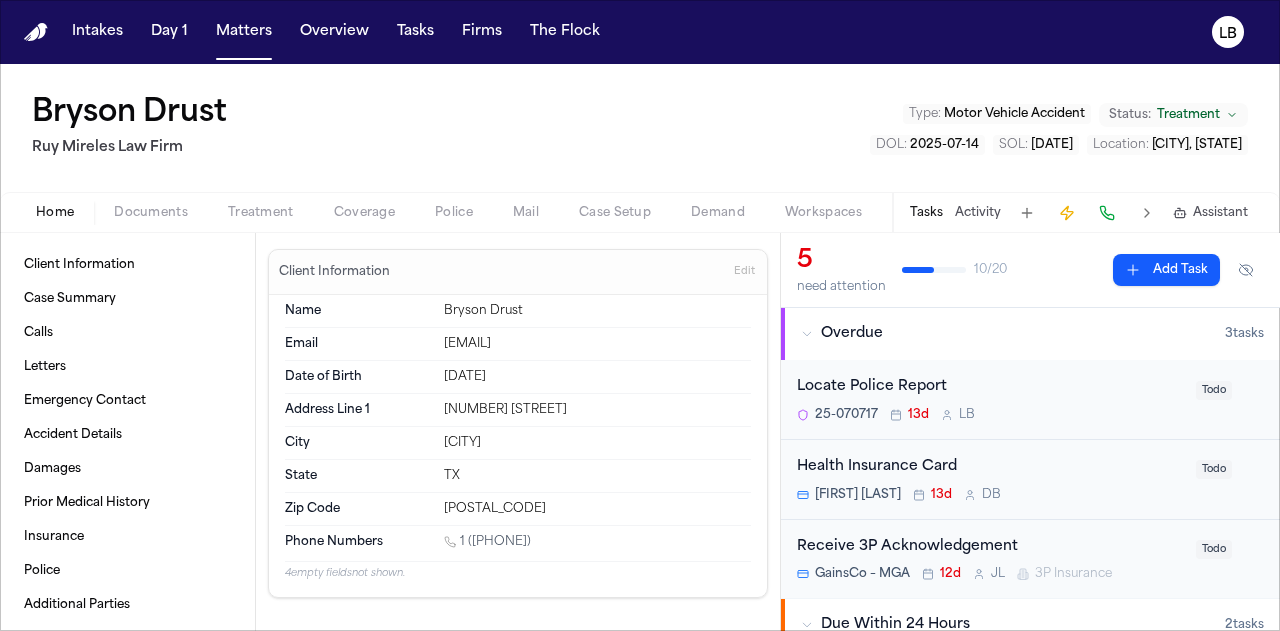 click on "Tasks Activity Assistant" at bounding box center [1078, 212] 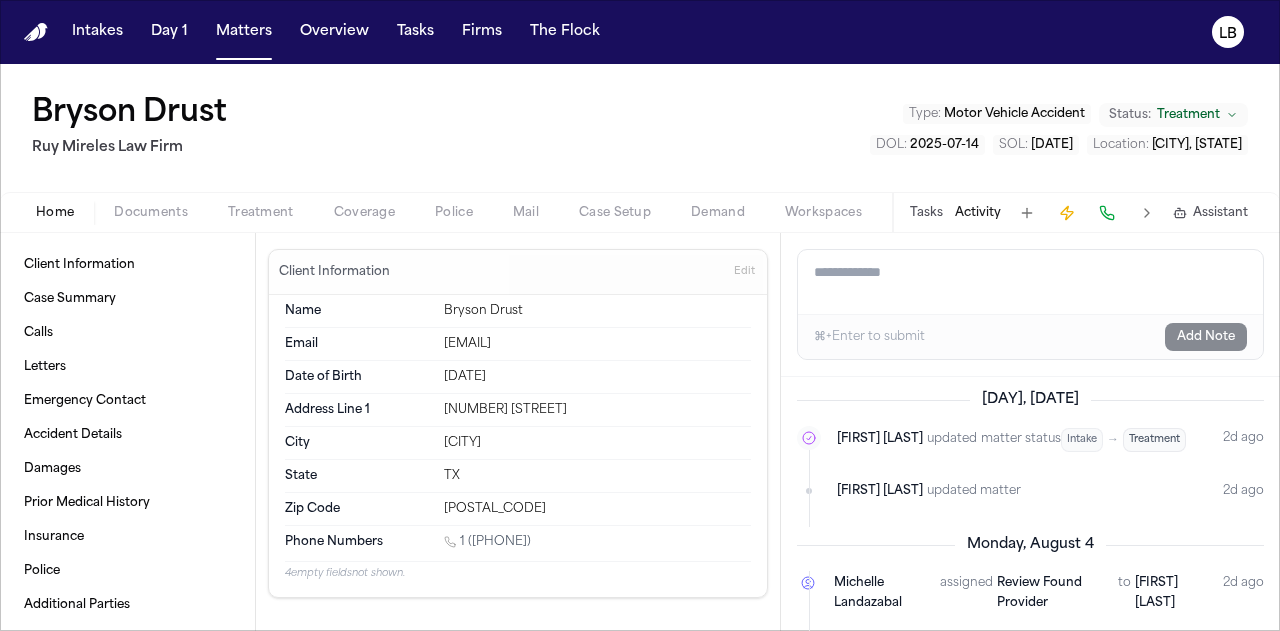 scroll, scrollTop: 0, scrollLeft: 0, axis: both 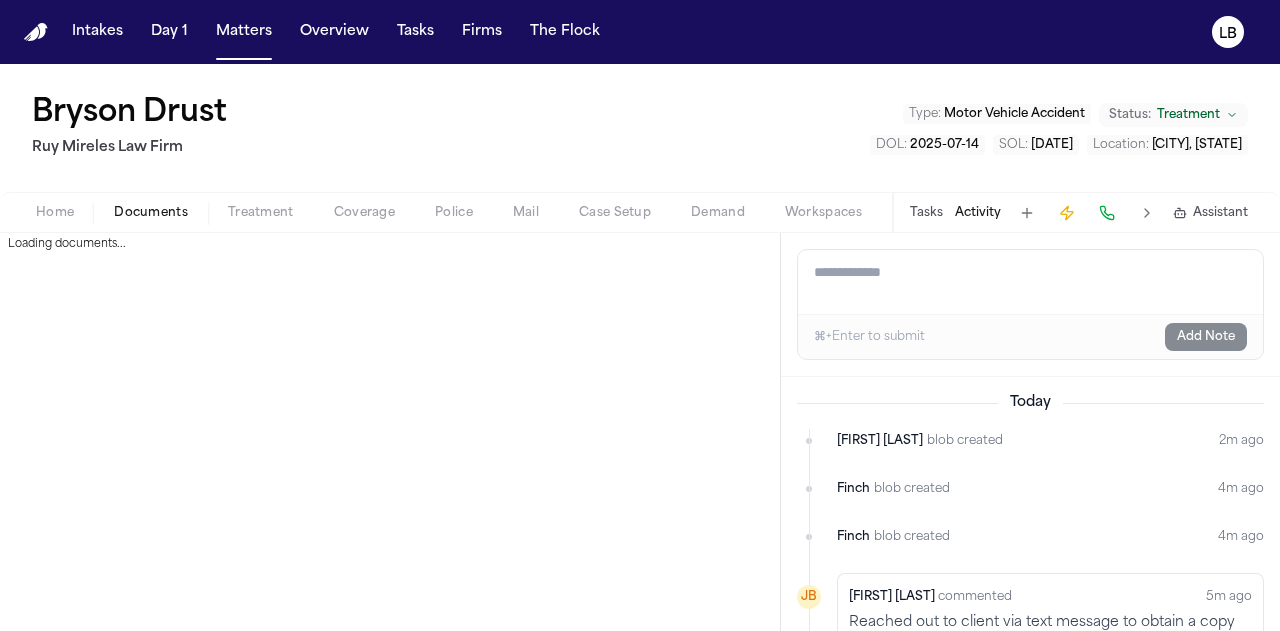 click on "Documents" at bounding box center (151, 213) 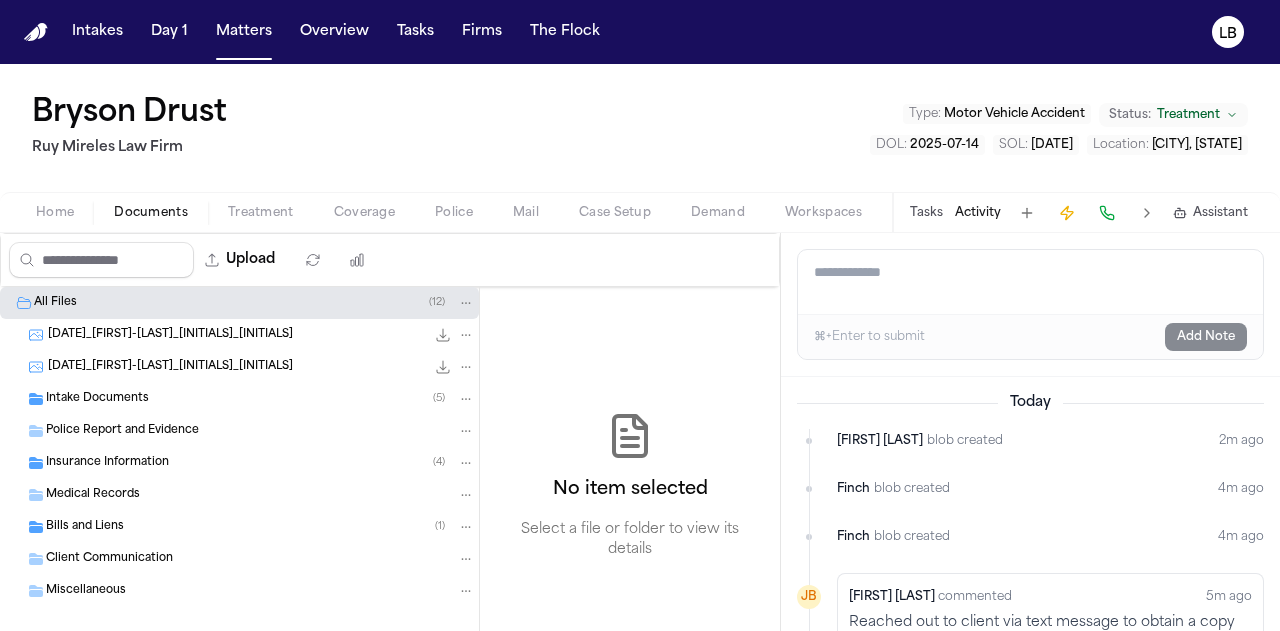 click on "Intake Documents ( 5 )" at bounding box center [260, 399] 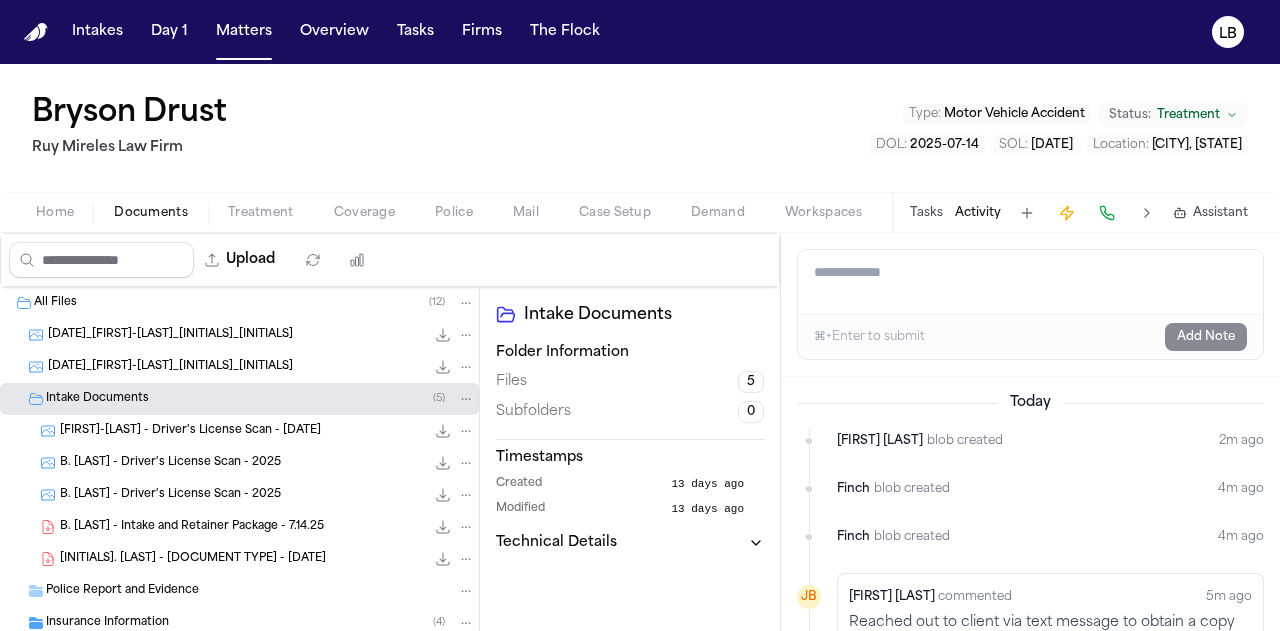 click on "B. [LAST] - Intake and Retainer Package - 7.14.25" at bounding box center (192, 527) 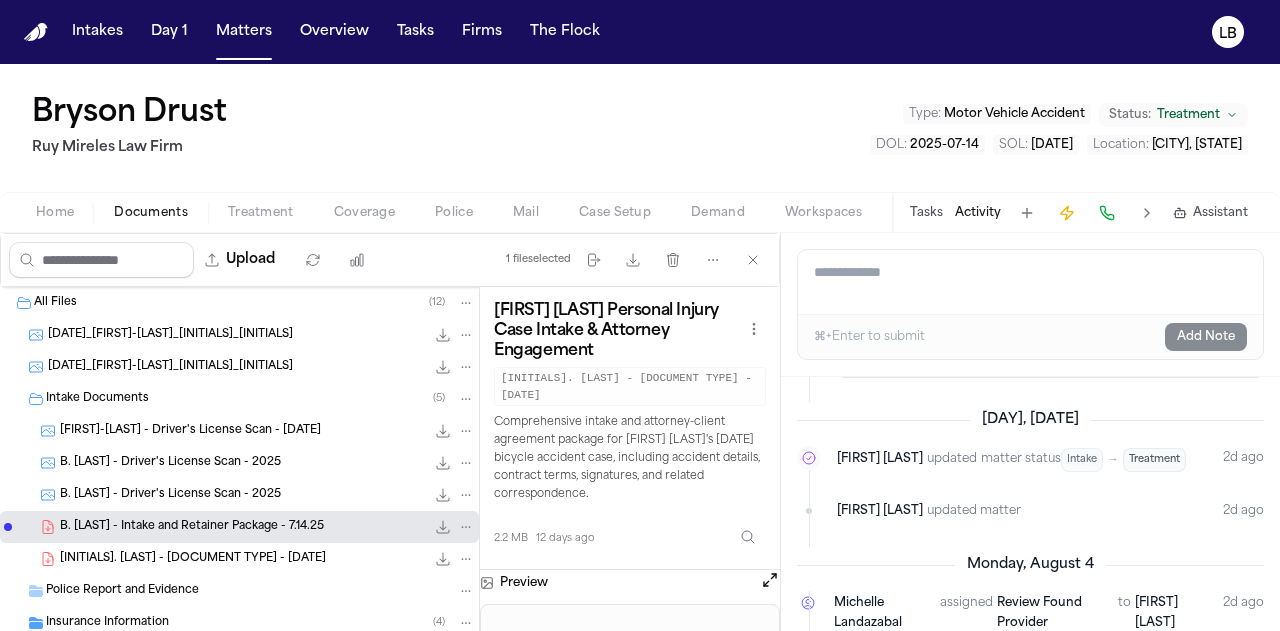scroll, scrollTop: 321, scrollLeft: 0, axis: vertical 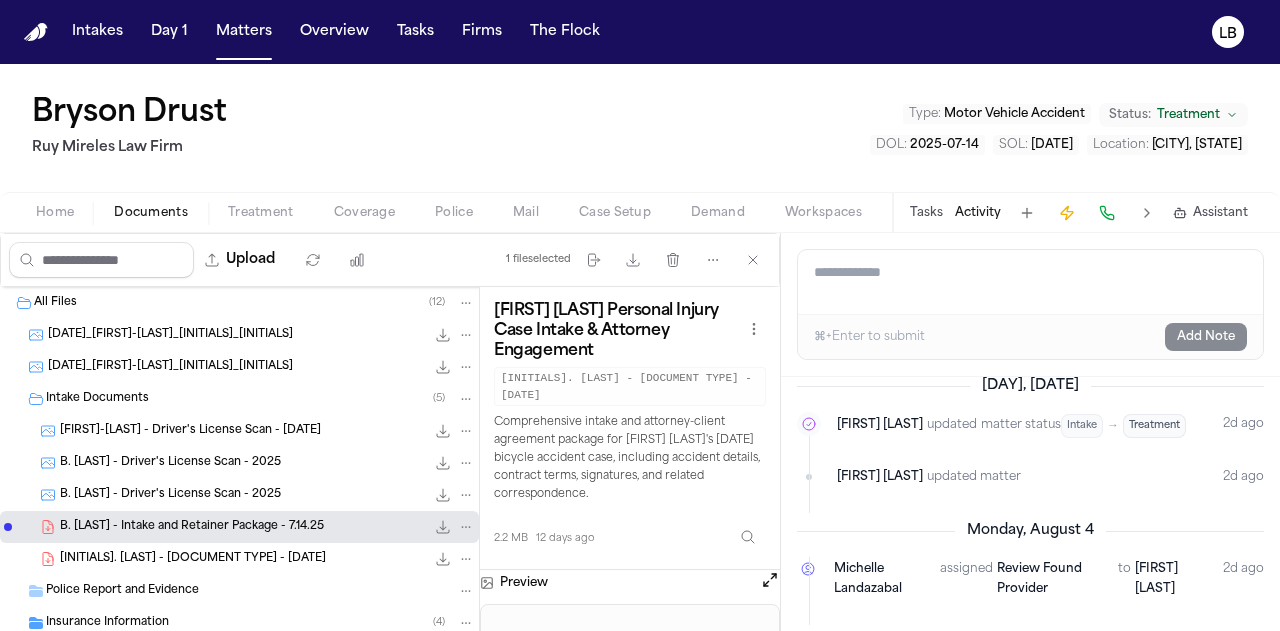 click 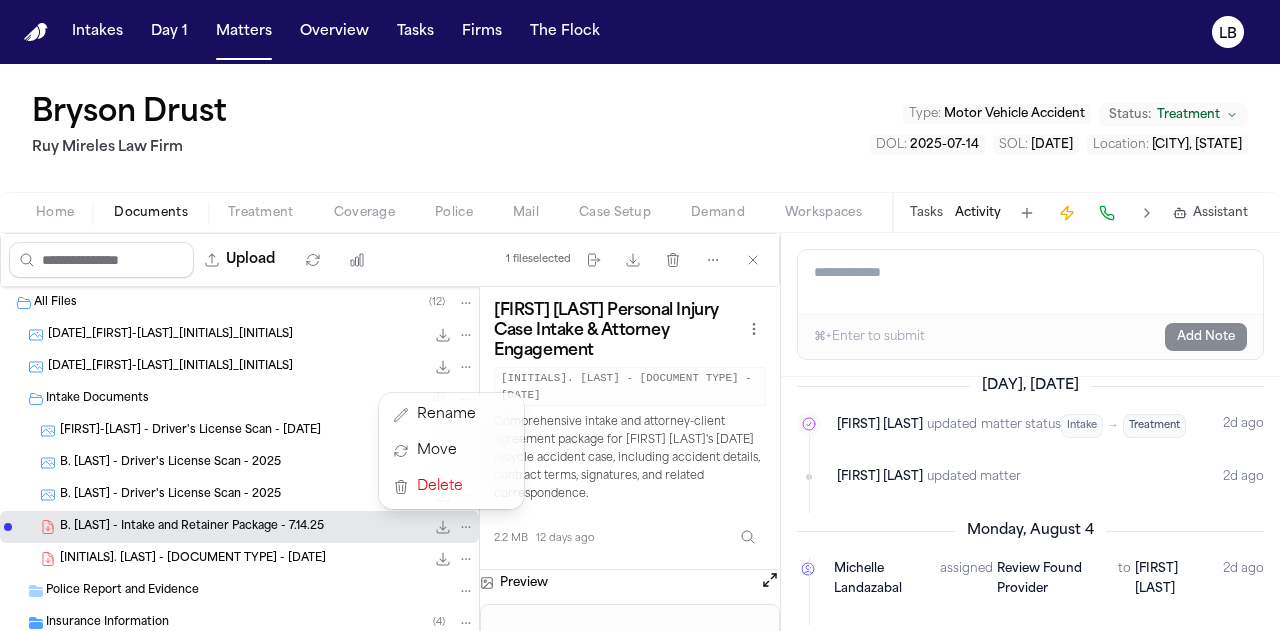 click at bounding box center (454, 527) 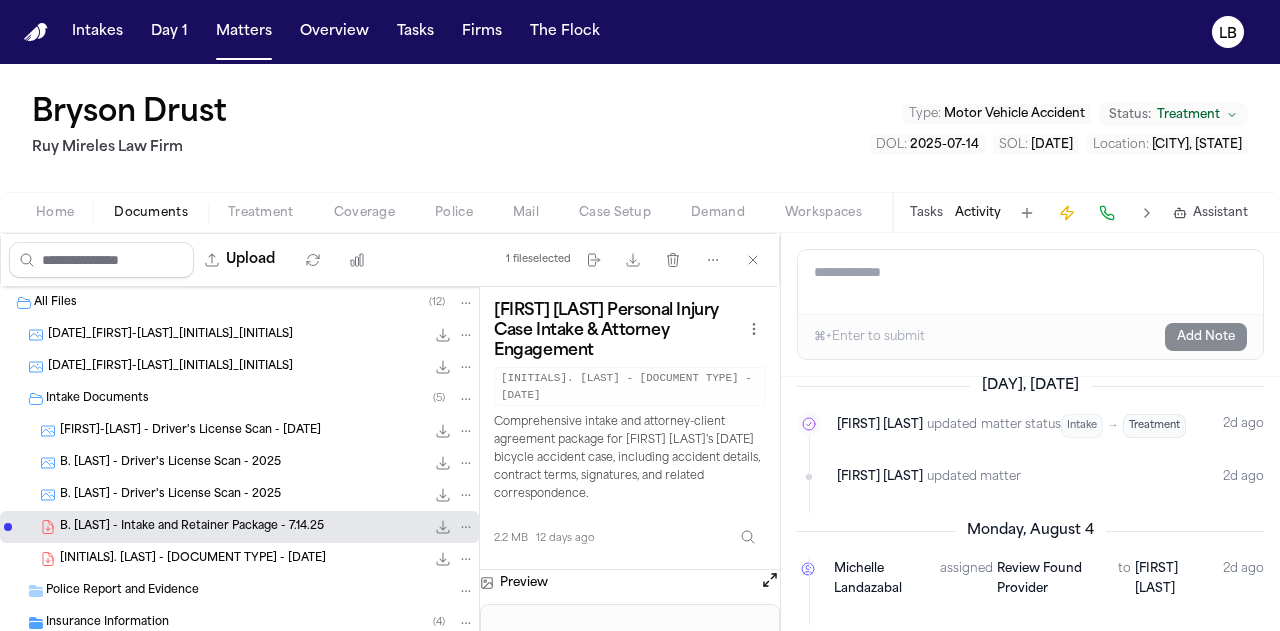 click 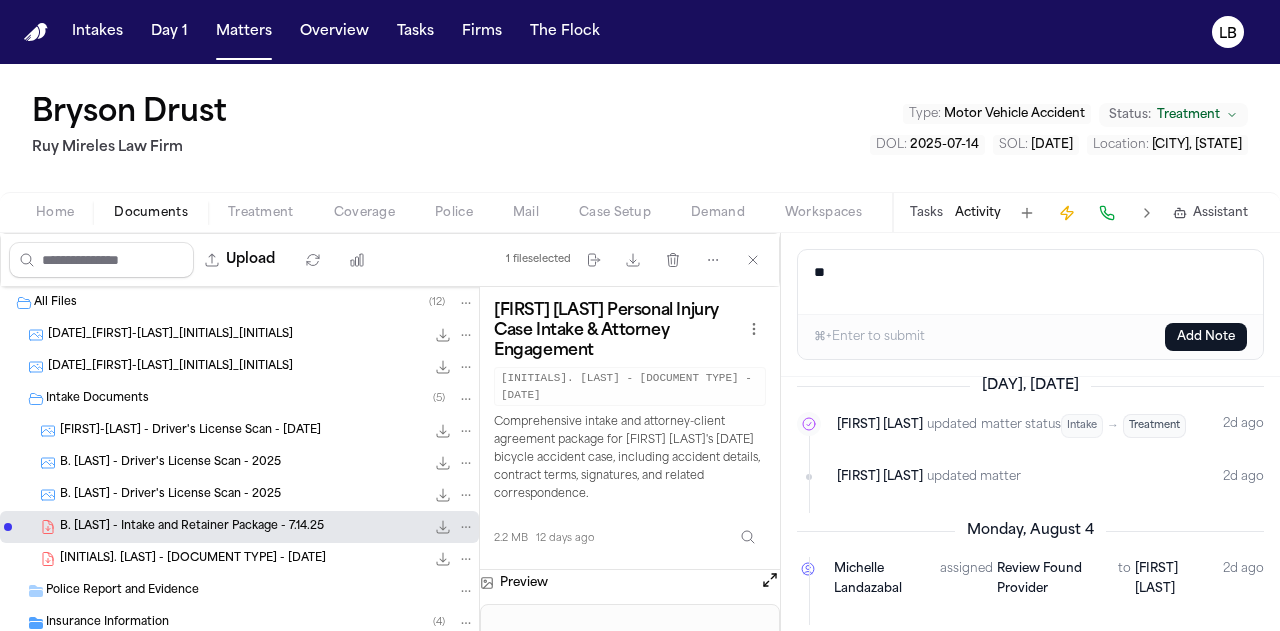 type on "*" 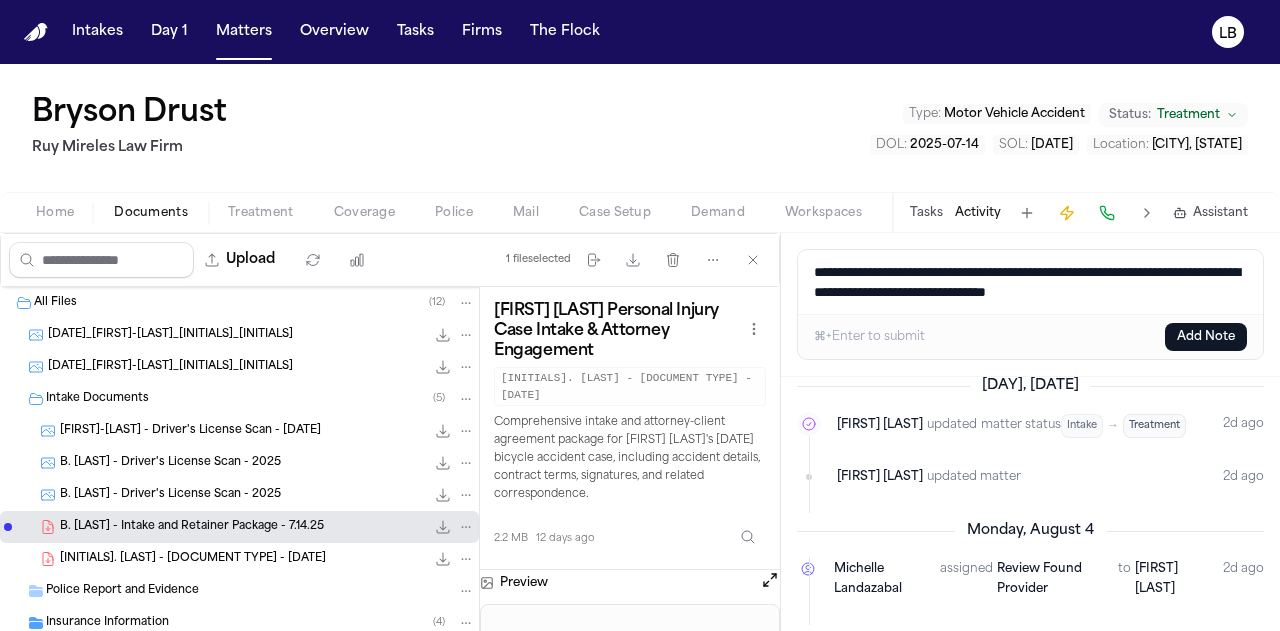 type on "**********" 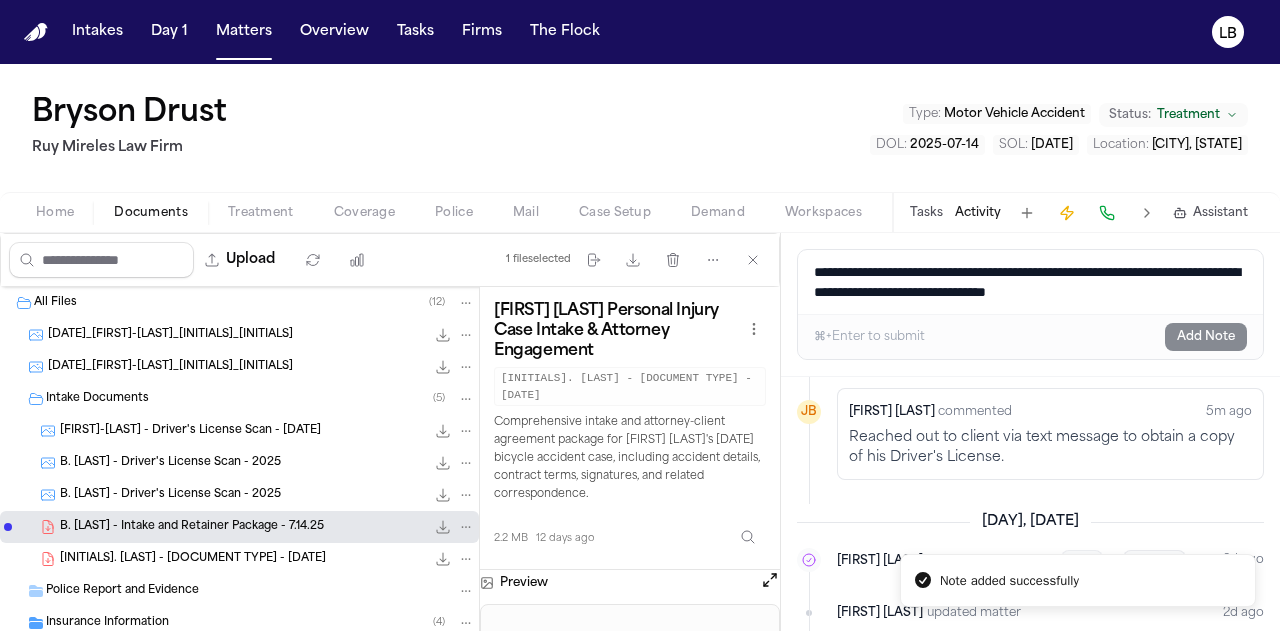 scroll, scrollTop: 165, scrollLeft: 0, axis: vertical 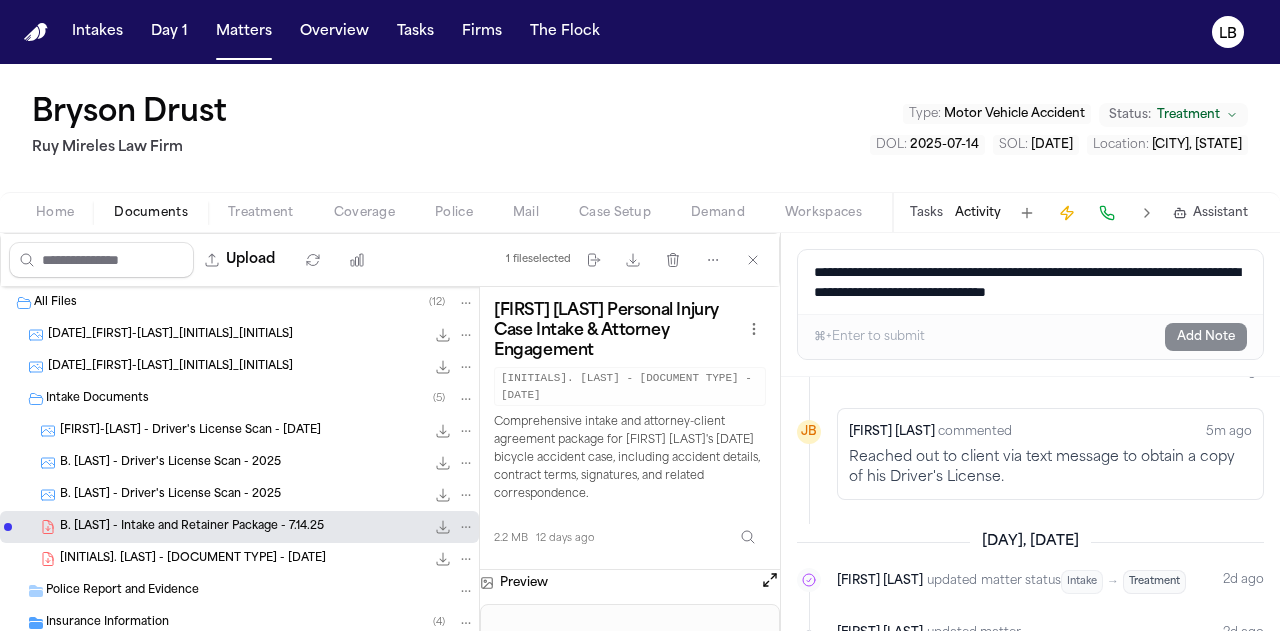 click on "Tasks" at bounding box center (926, 213) 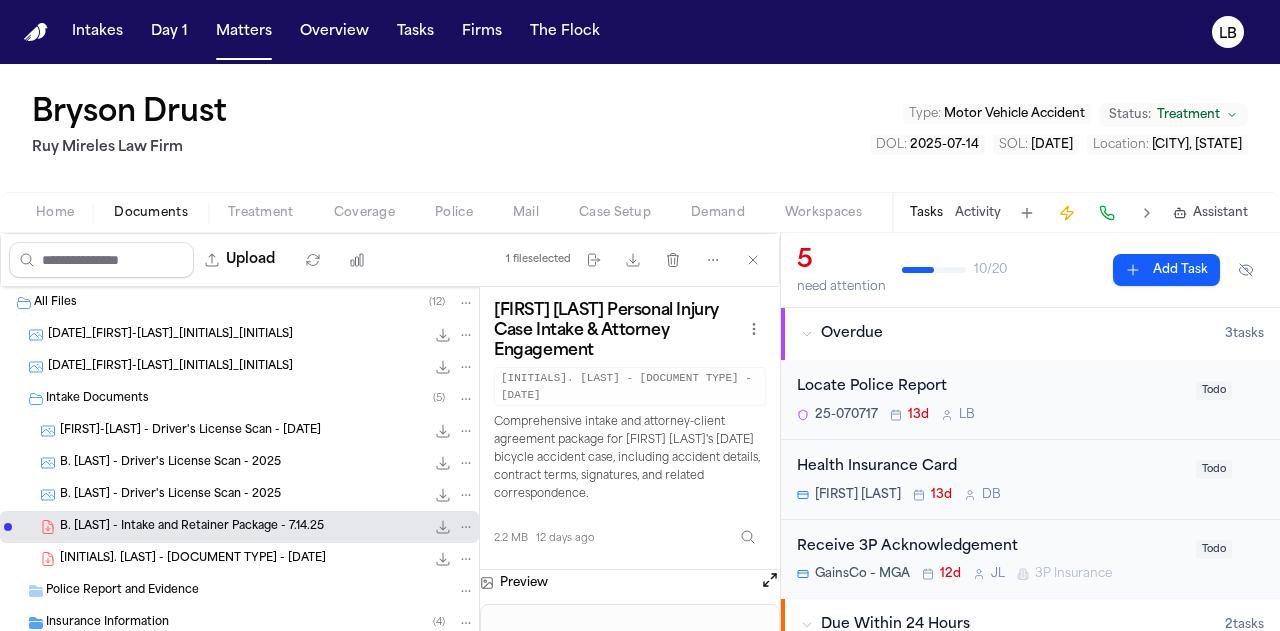click on "[NUMBER]-[NUMBER] [NUMBER] [INITIALS] [INITIALS]" at bounding box center [990, 415] 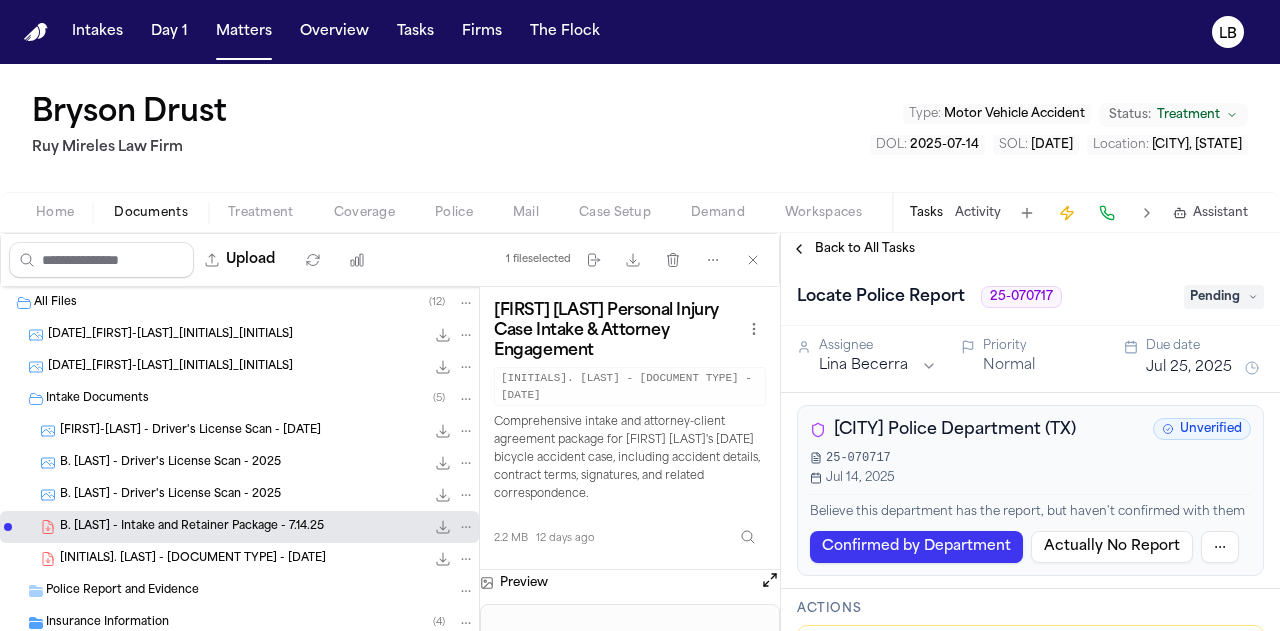 click on "Pending" at bounding box center (1224, 297) 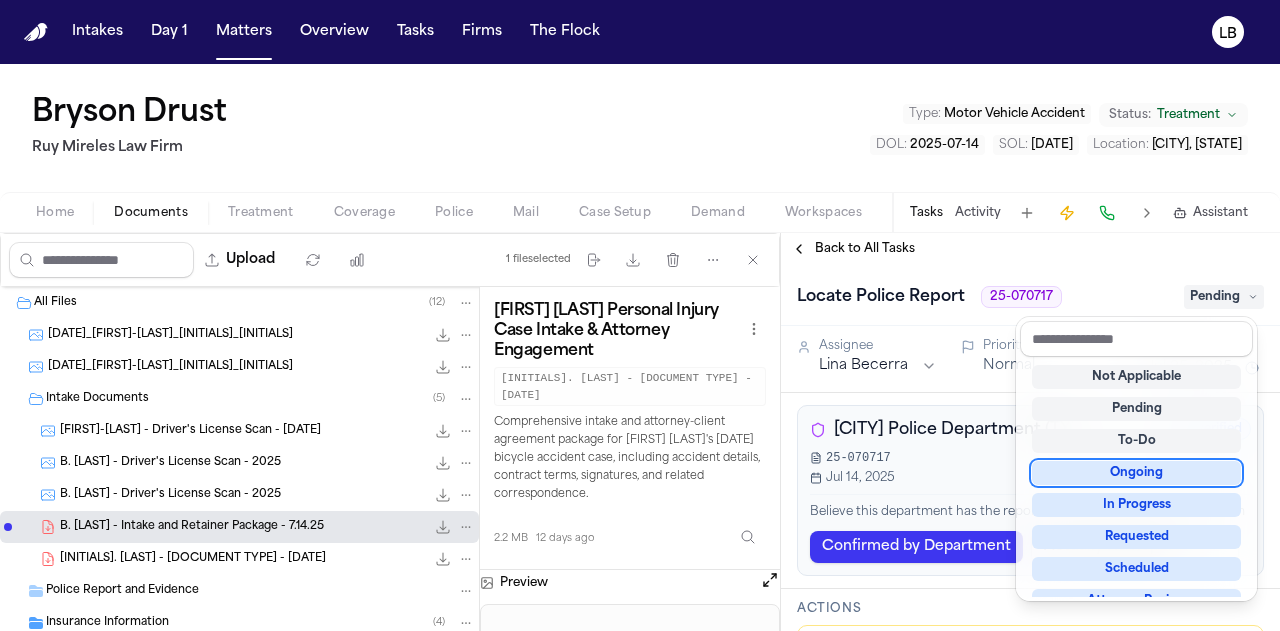 scroll, scrollTop: 30, scrollLeft: 0, axis: vertical 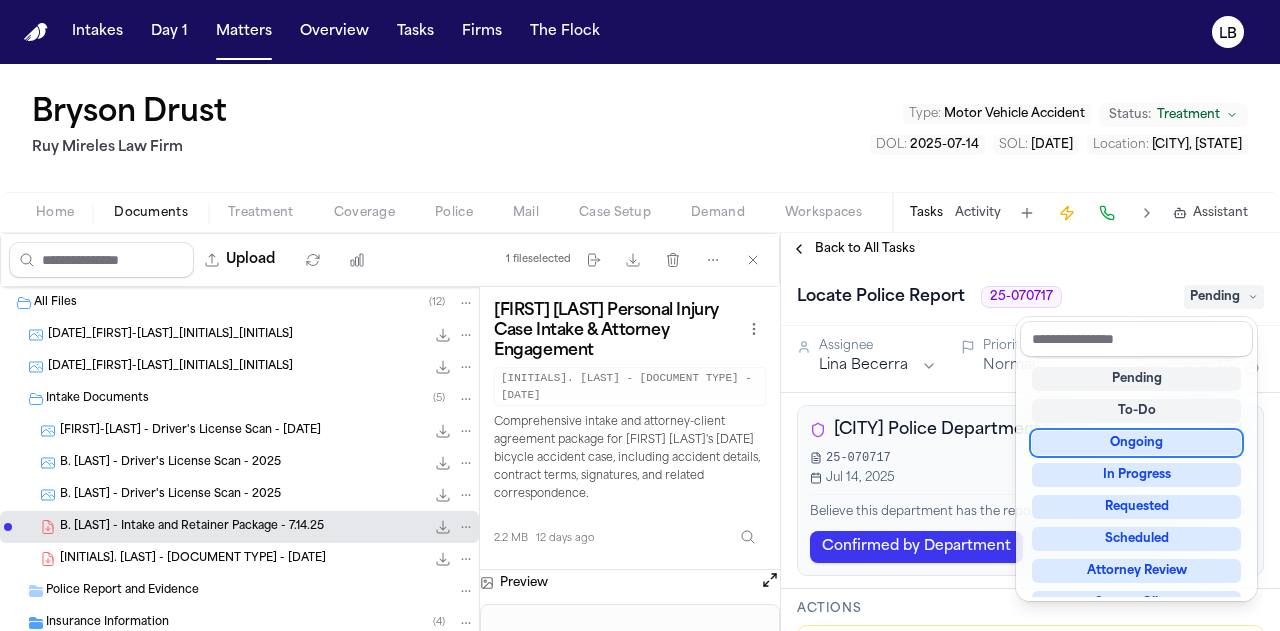 click on "Ongoing" at bounding box center [1136, 443] 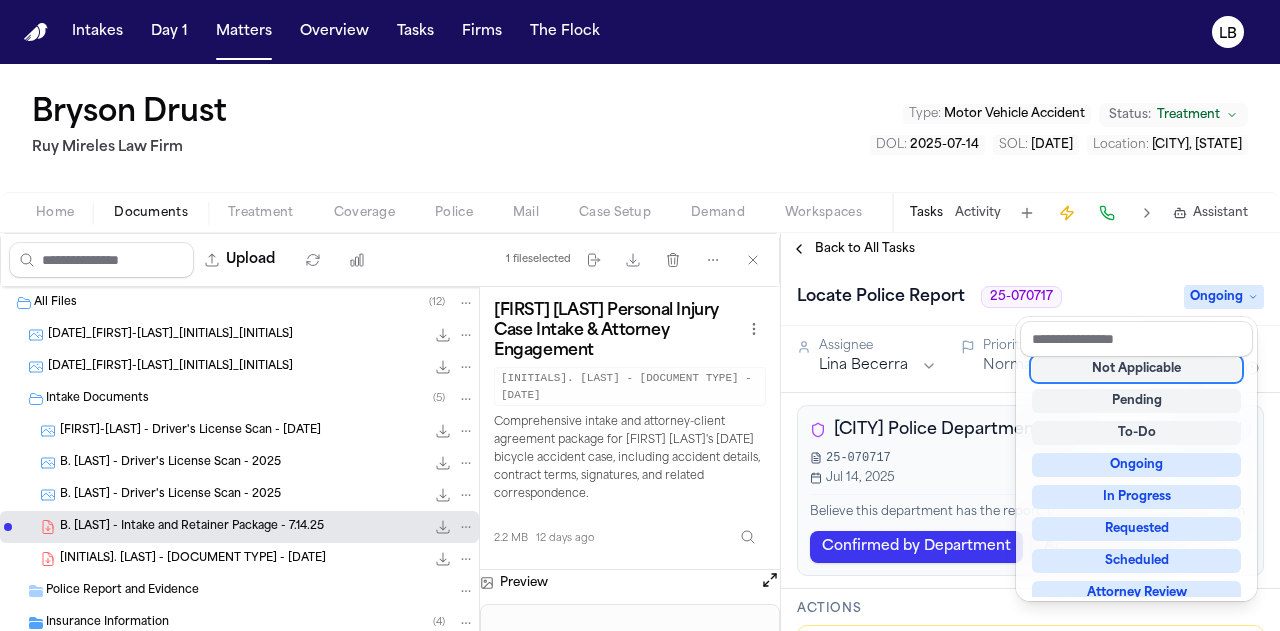 scroll, scrollTop: 312, scrollLeft: 0, axis: vertical 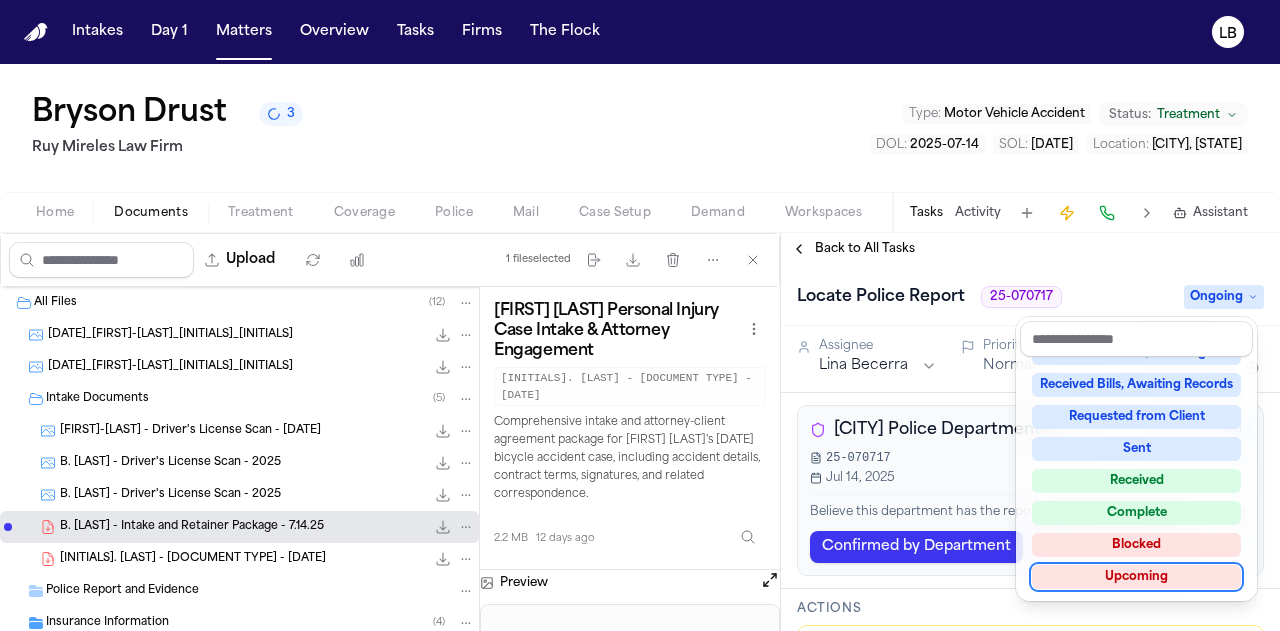 click on "[FIRST] [LAST] 3 [LAW FIRM] Type :   Motor Vehicle Accident Status: Treatment DOL :   2025-07-14 SOL :   2027-07-14 Location :   [CITY], [STATE] Home Documents Treatment Coverage Police Mail Case Setup Demand Workspaces Artifacts Tasks Activity Assistant Upload 1   file  selected Move files Download files Delete files More actions Clear selection All Files ( 12 ) 2025-07-25_[first]-[last]_mms_attachment 146.4 KB  • JPG 2025-08-07_[first]-[last]_mms_attachment 402.7 KB  • JPG Intake Documents ( 5 ) B. [LAST] - Driver's License Scan - 1.28.25 440.4 KB  • JPG B. [LAST] - Driver's License Scan - 2025 161.2 KB  • JPG B. [LAST] - Driver's License Scan - 2025 440.4 KB  • JPG B. [LAST] - Intake and Retainer Package - 7.14.25 2.2 MB  • PDF B. [LAST] - Retainer Agreement - 7.22.25 1.2 MB  • PDF Police Report and Evidence Insurance Information ( 4 ) Medical Records Bills and Liens ( 1 ) Client Communication Miscellaneous [FIRST] [LAST] Personal Injury Case Intake & Attorney Engagement B. [DRUST] - Intake.pdf" at bounding box center [640, 347] 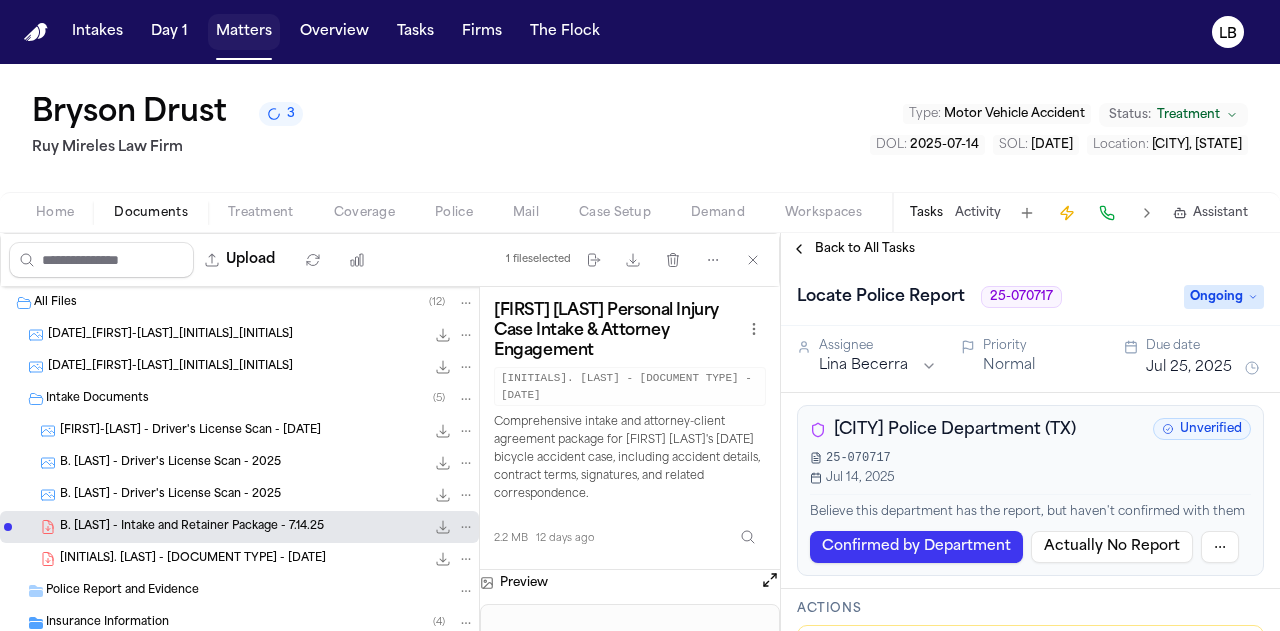 click on "Matters" at bounding box center [244, 32] 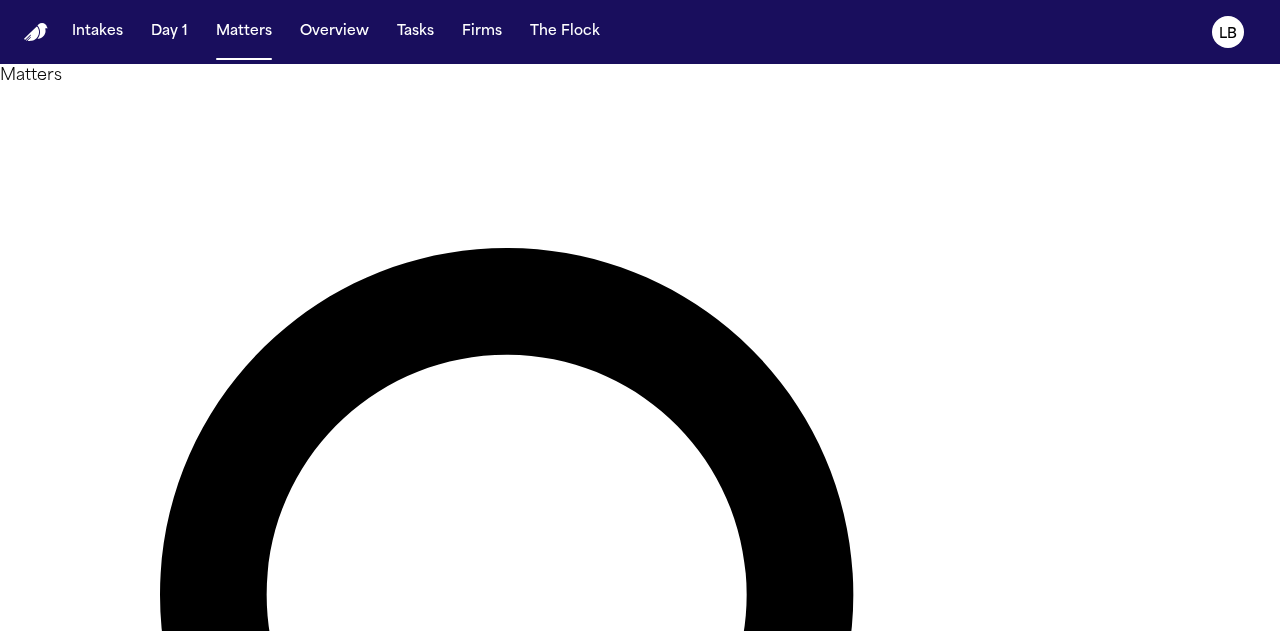 click on "*****" at bounding box center [80, 1380] 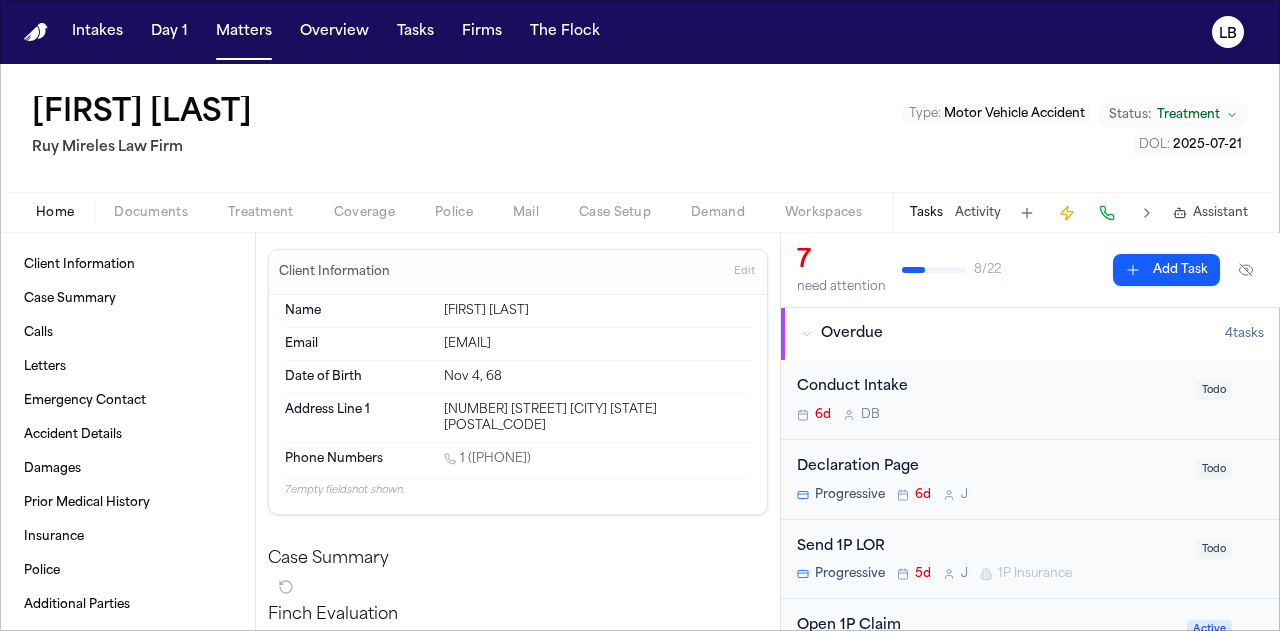 click on "Activity" at bounding box center (978, 213) 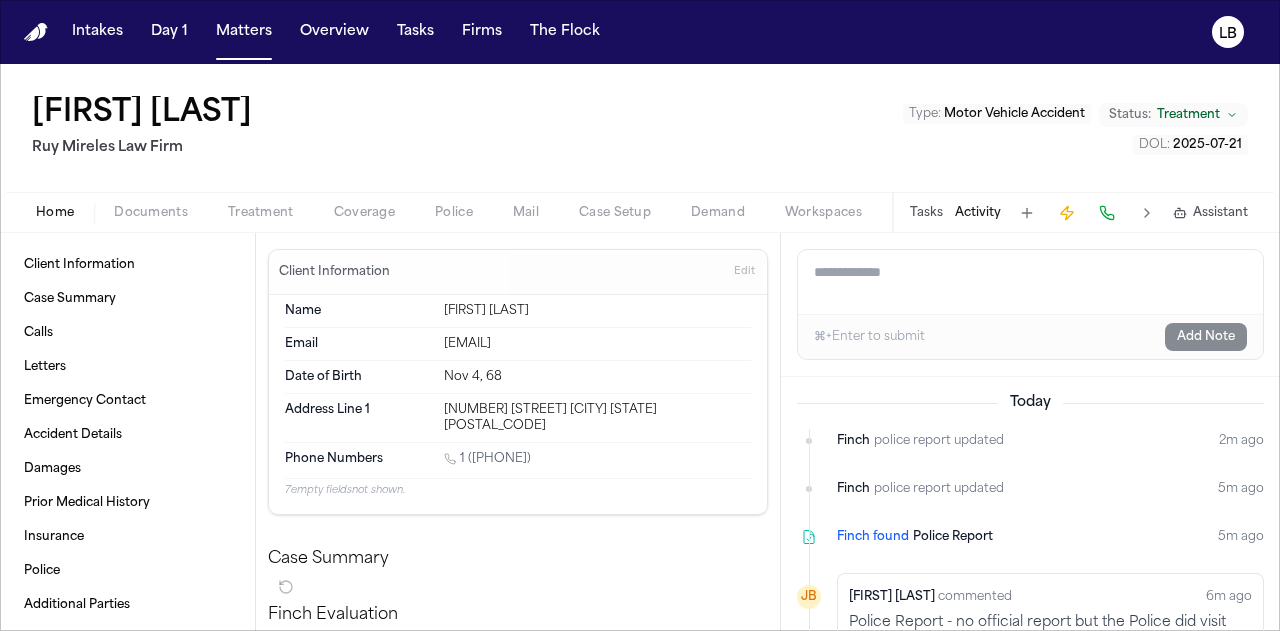 click on "Add a note to this matter" at bounding box center (1030, 282) 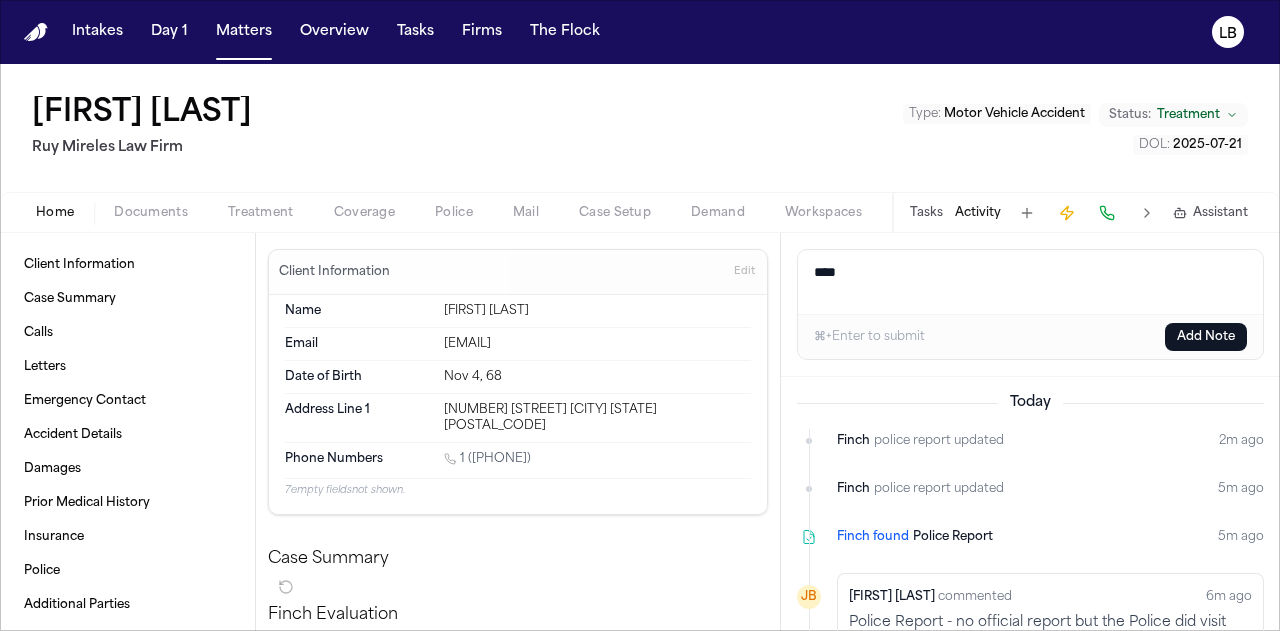 click on "Documents" at bounding box center (151, 213) 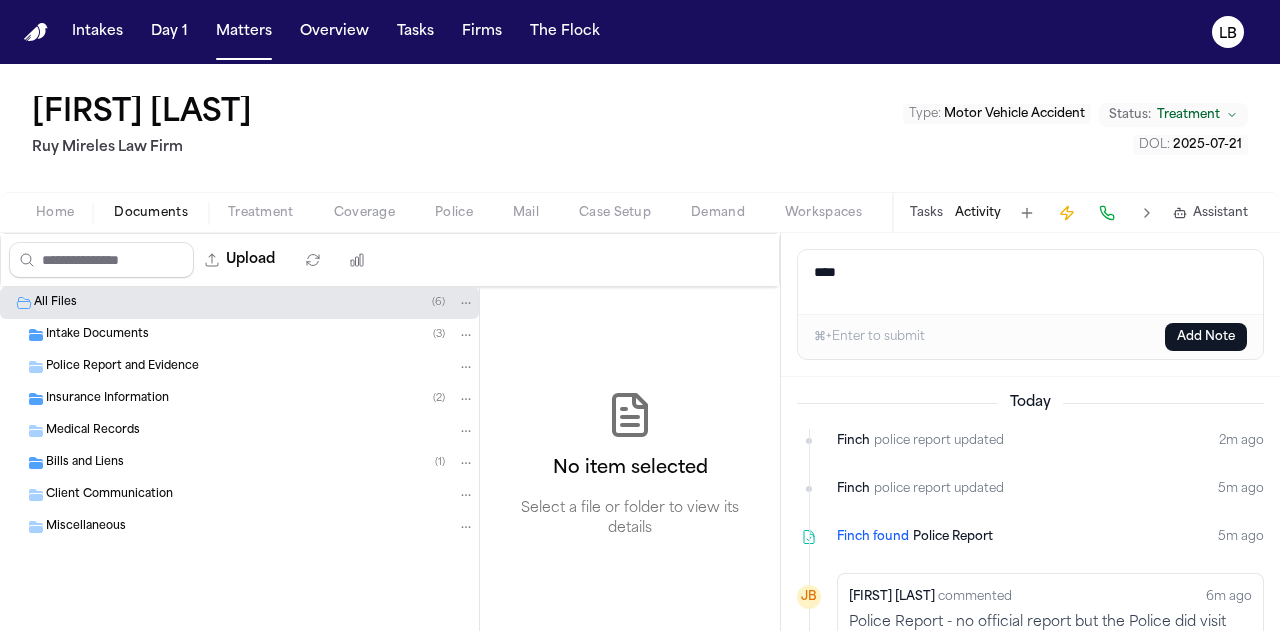 click on "Intake Documents" at bounding box center [97, 335] 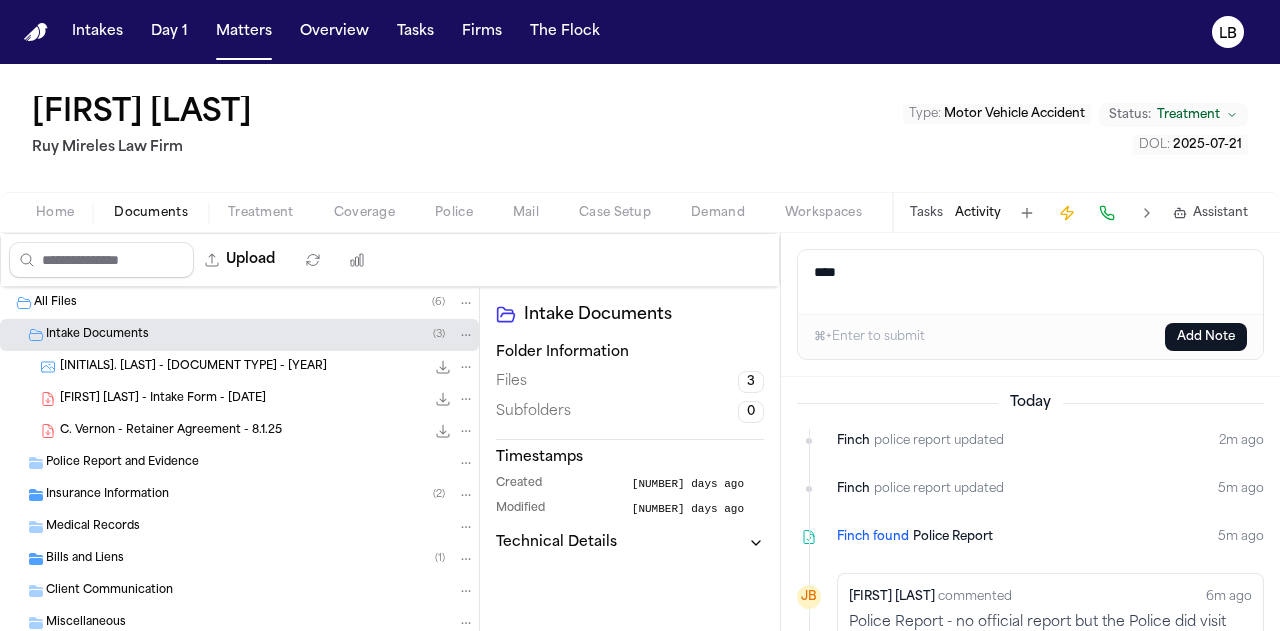 click on "Police Report and Evidence" at bounding box center (122, 463) 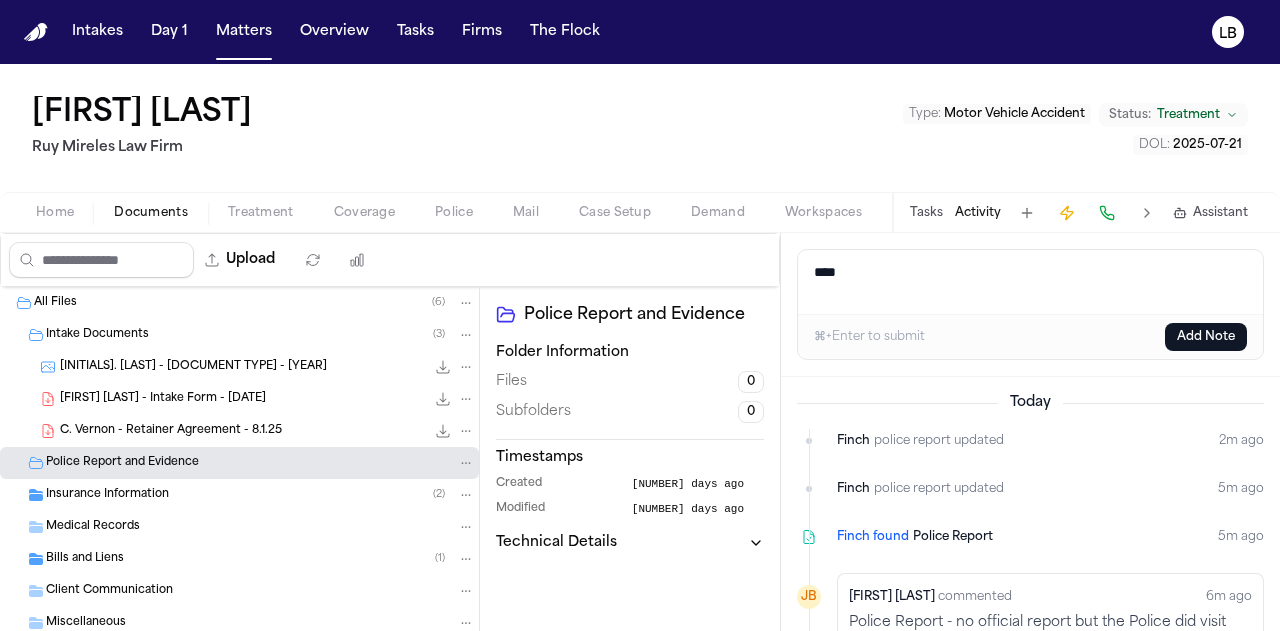 click on "***" at bounding box center [1031, 282] 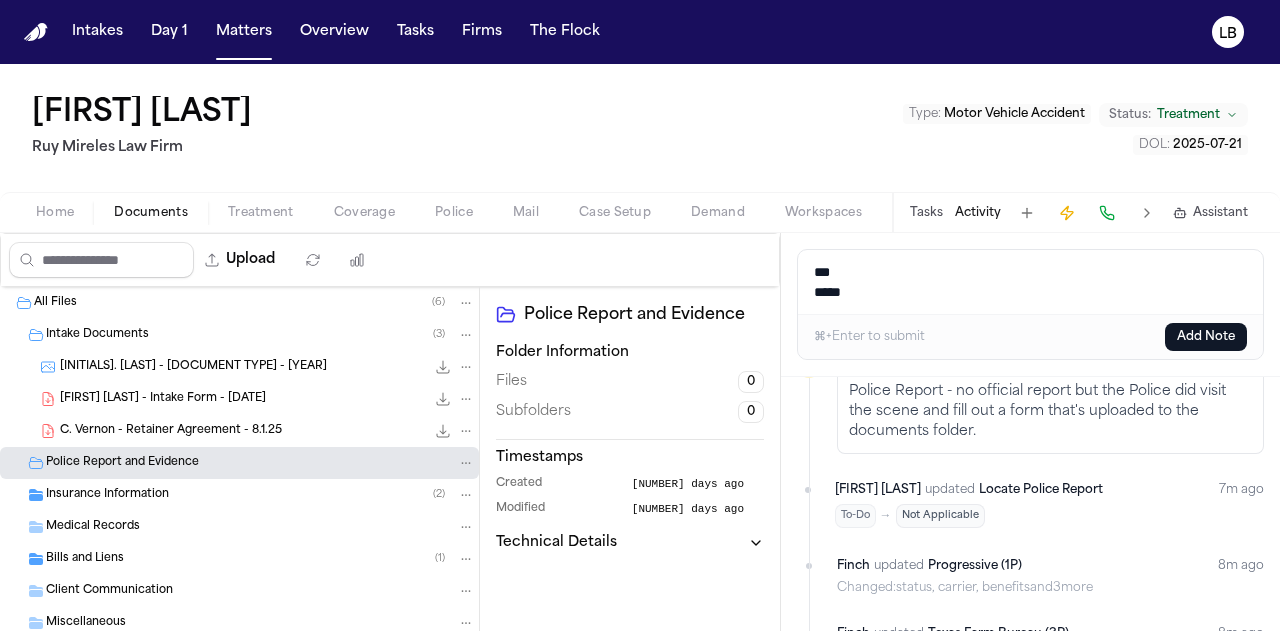scroll, scrollTop: 0, scrollLeft: 0, axis: both 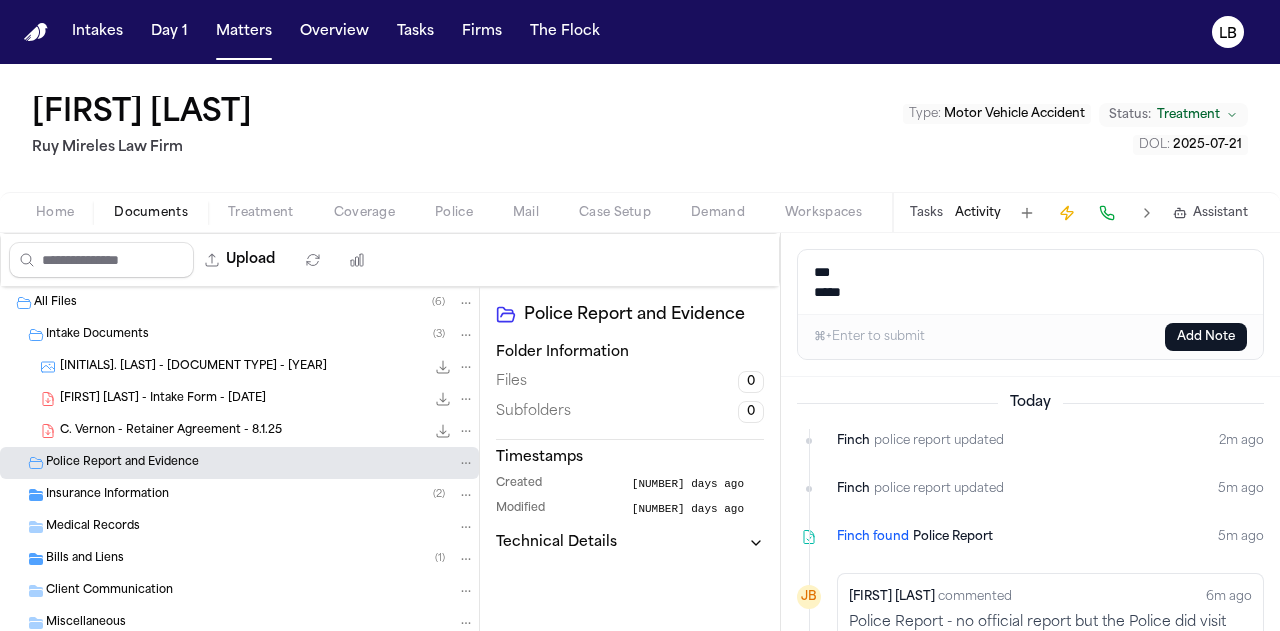 drag, startPoint x: 877, startPoint y: 281, endPoint x: 799, endPoint y: 281, distance: 78 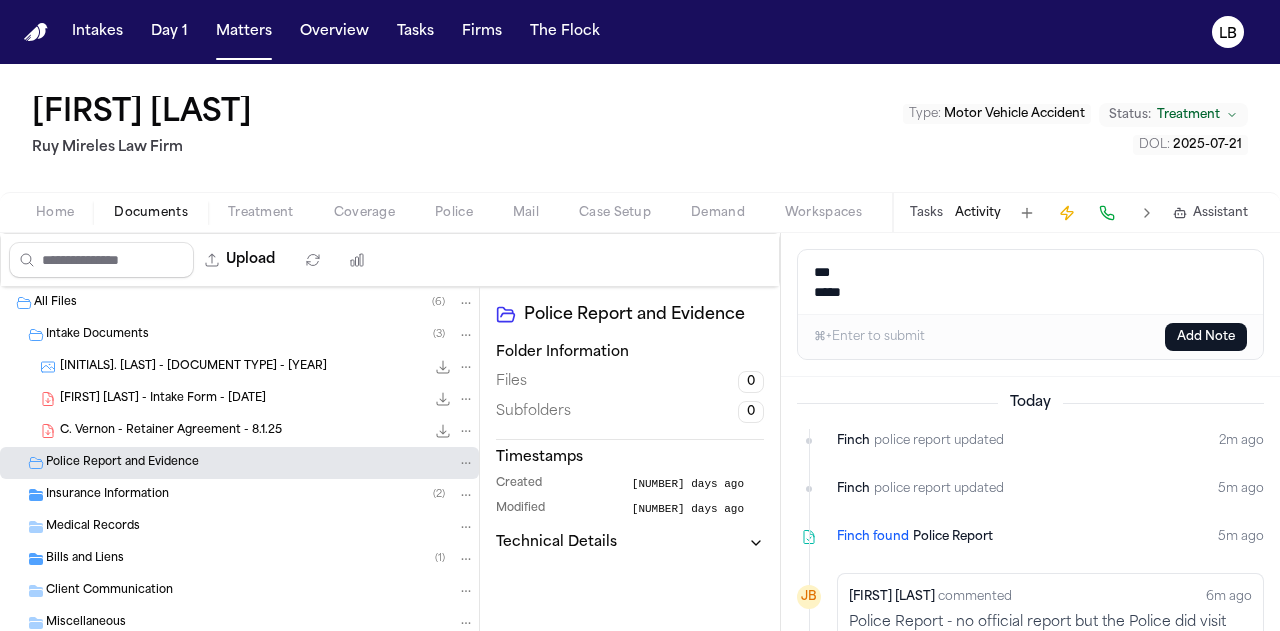 drag, startPoint x: 874, startPoint y: 309, endPoint x: 797, endPoint y: 295, distance: 78.26238 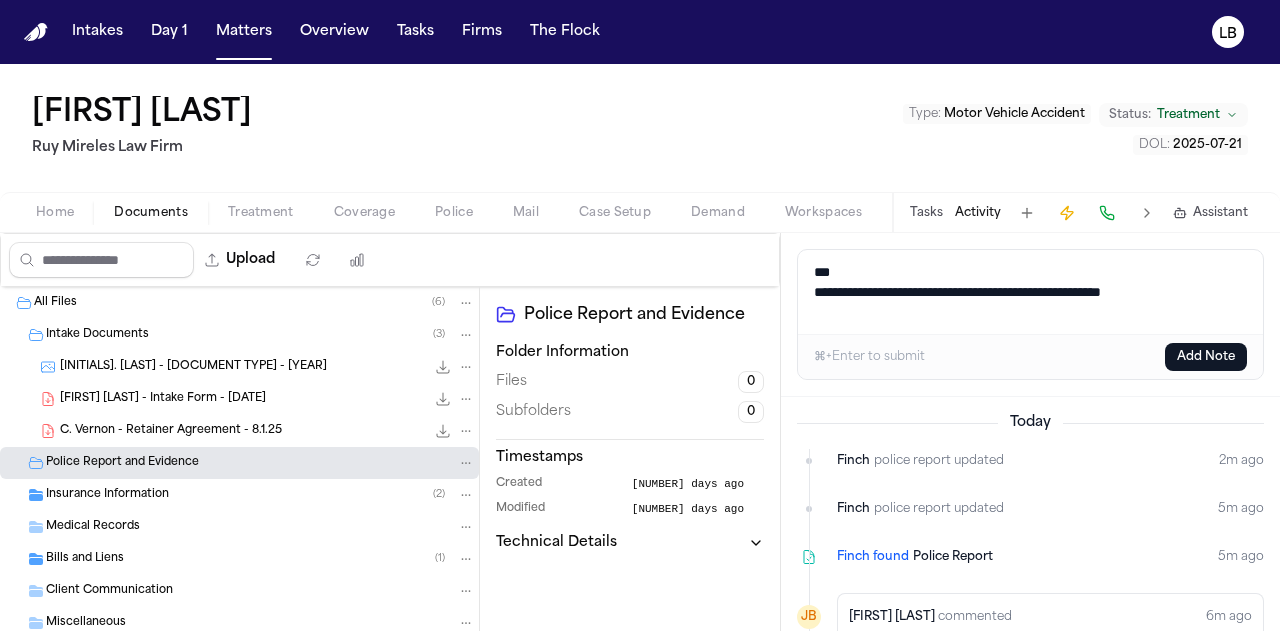type on "**********" 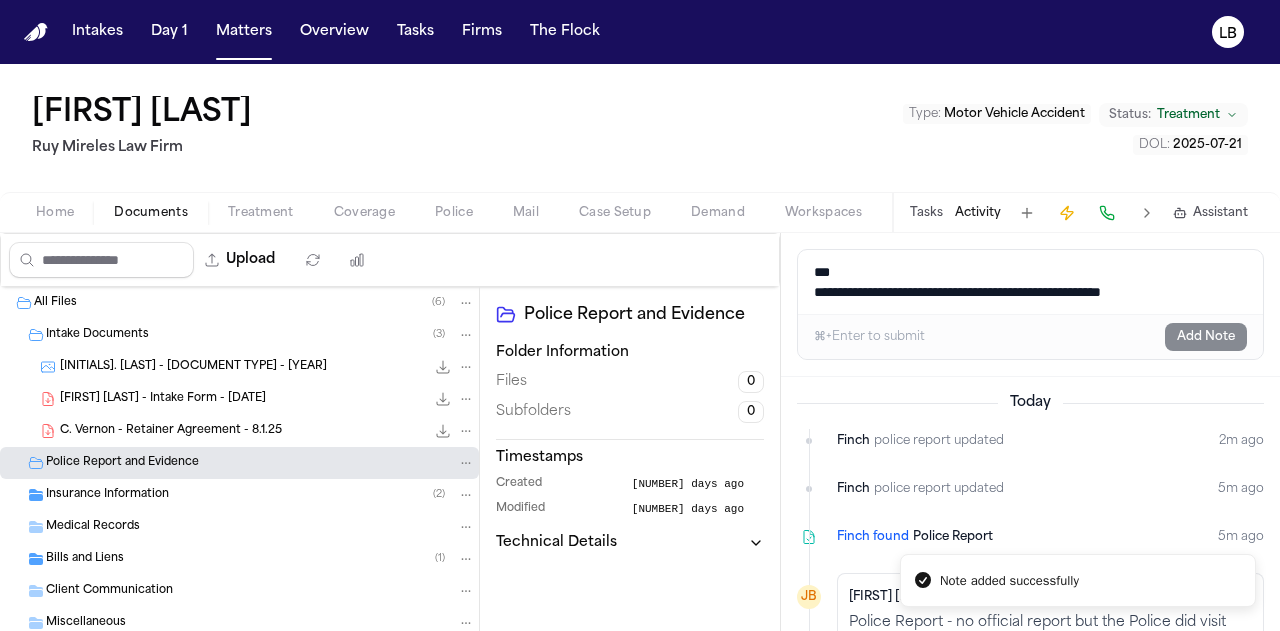 click on "Tasks" at bounding box center (926, 213) 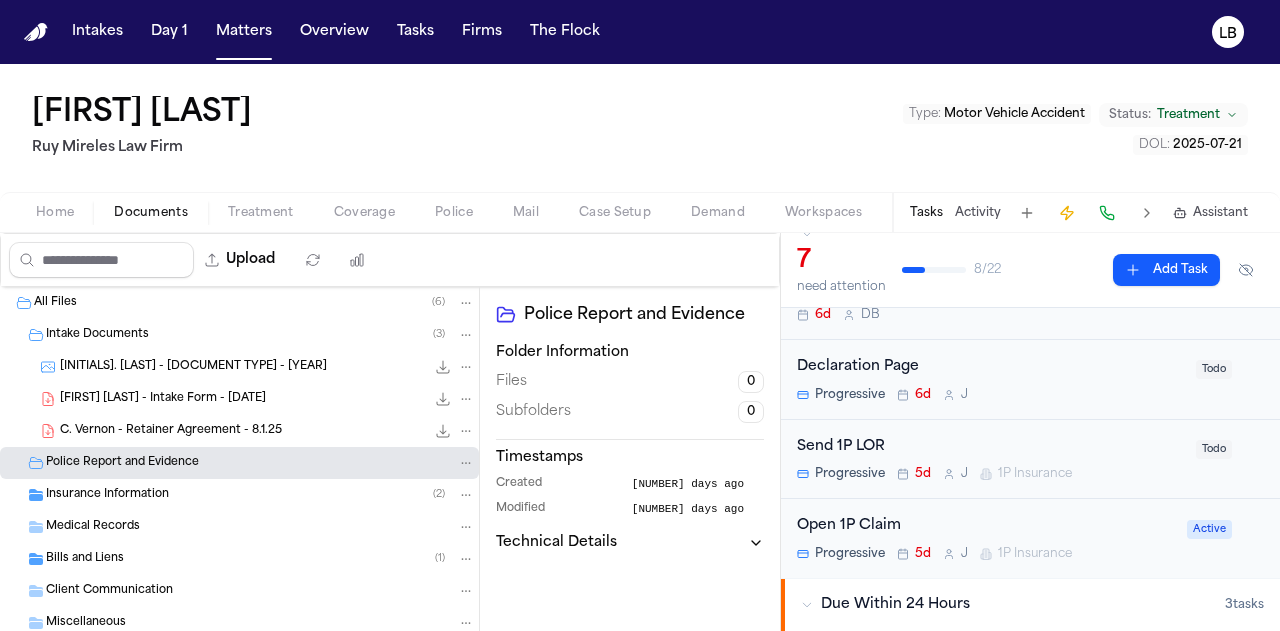 scroll, scrollTop: 0, scrollLeft: 0, axis: both 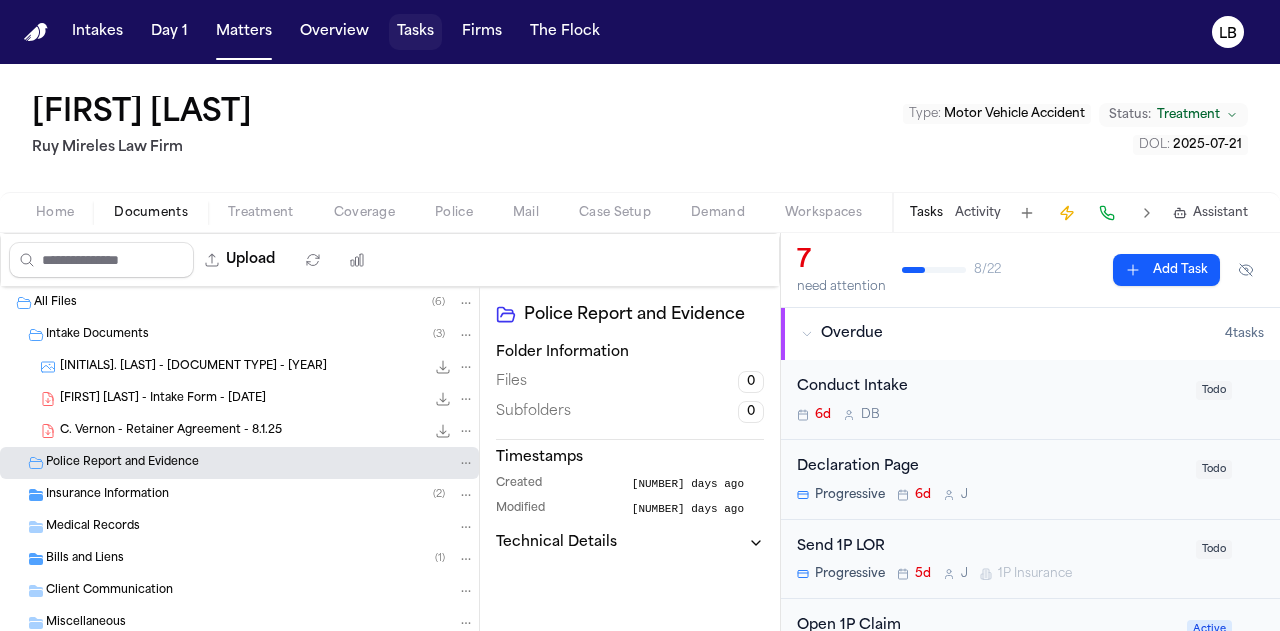 click on "Tasks" at bounding box center (415, 32) 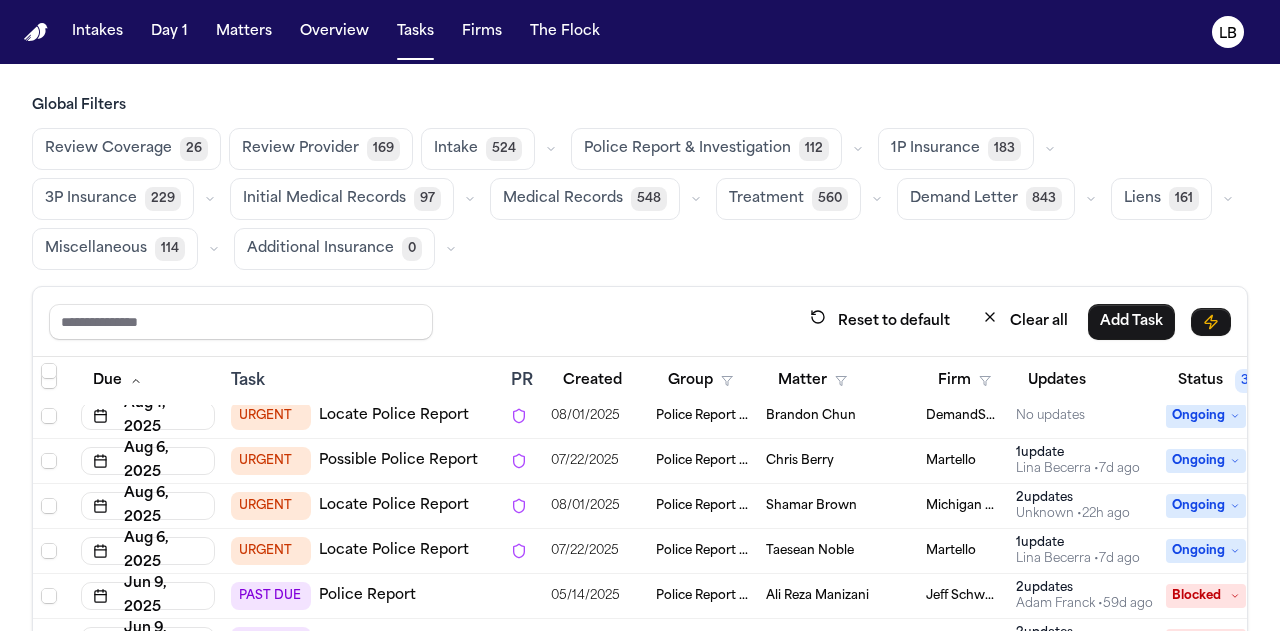 scroll, scrollTop: 90, scrollLeft: 0, axis: vertical 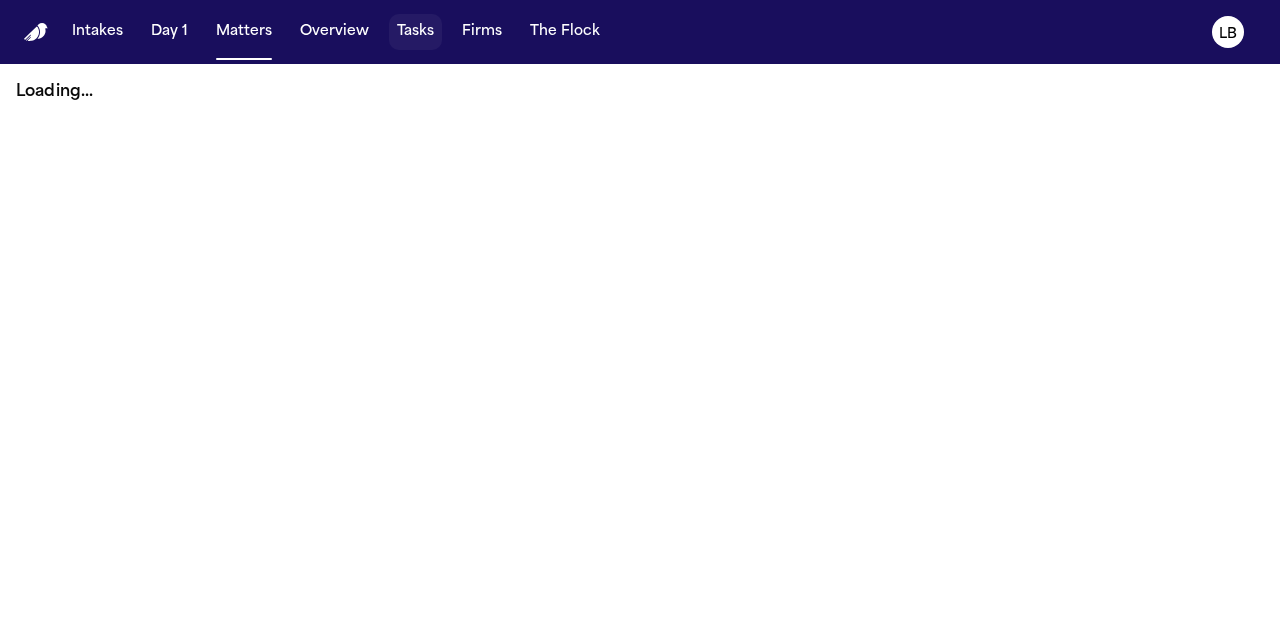 click on "Tasks" at bounding box center [415, 32] 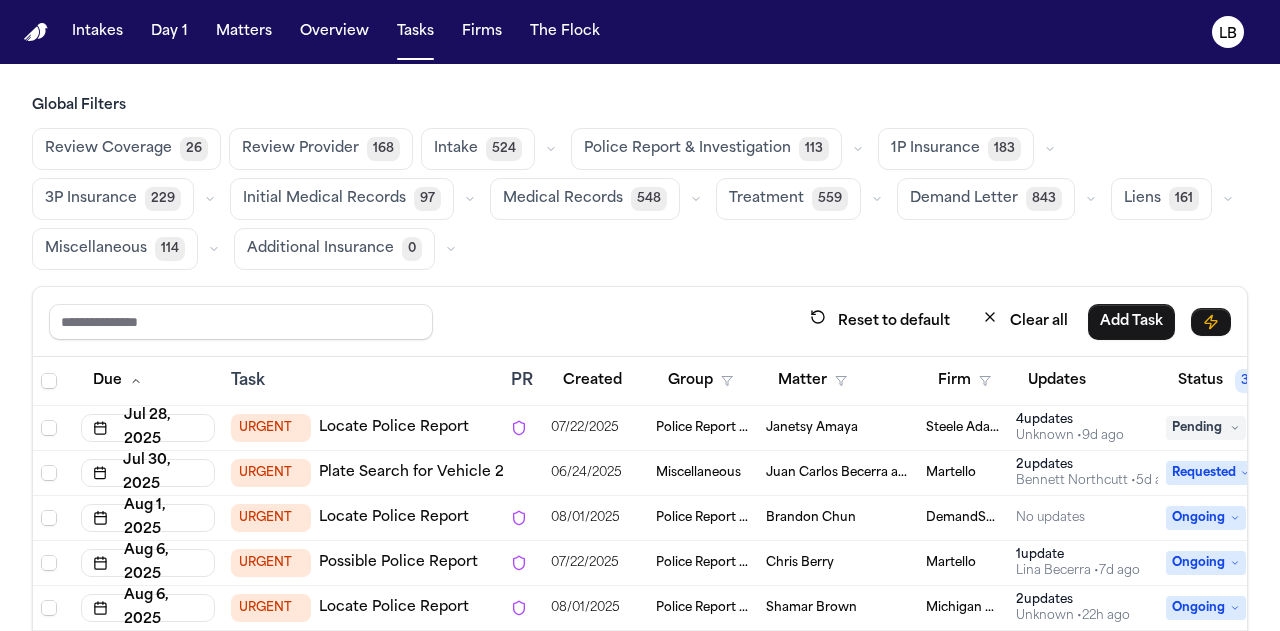 click on "Global Filters Review Coverage 26 Review Provider 168 Intake 524 Police Report & Investigation 113 1P Insurance 183 3P Insurance 229 Initial Medical Records 97 Medical Records 548 Treatment 559 Demand Letter 843 Liens 161 Miscellaneous 114 Additional Insurance 0" at bounding box center (640, 183) 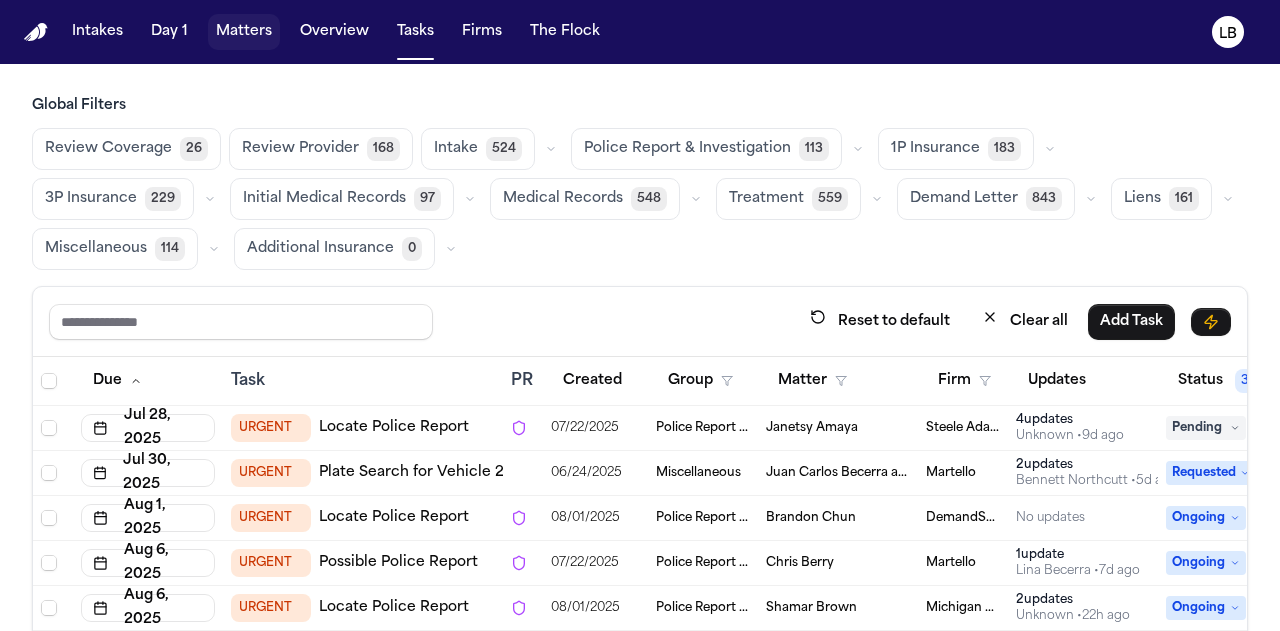click on "Matters" at bounding box center [244, 32] 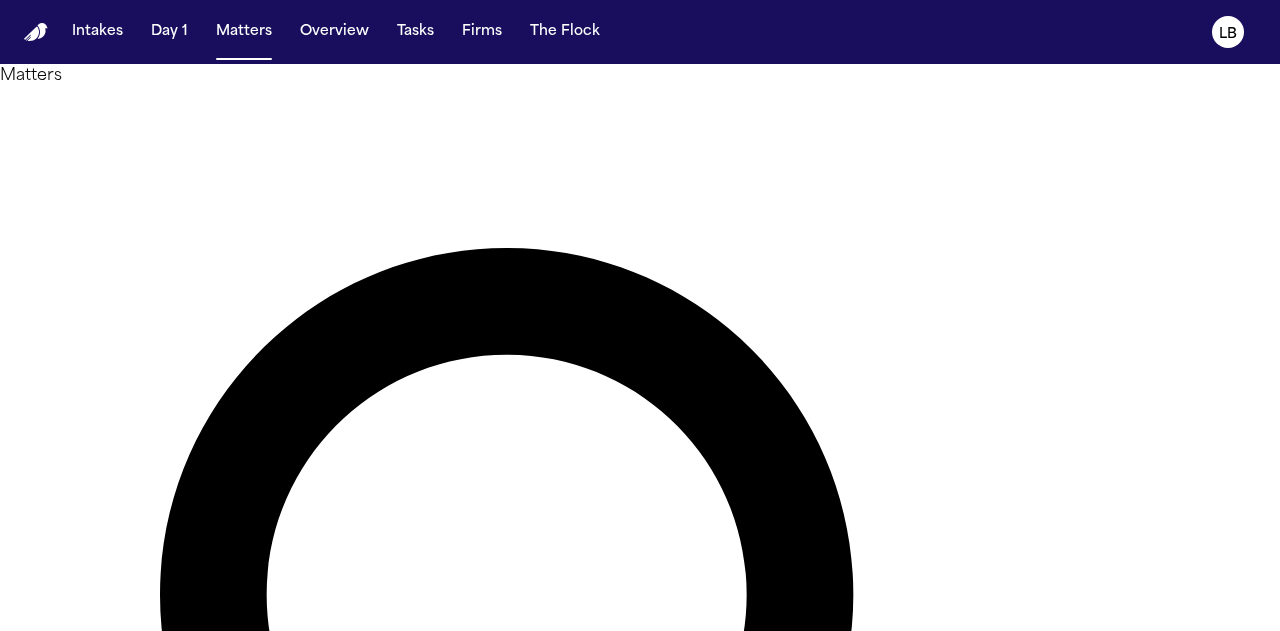 click at bounding box center (80, 1380) 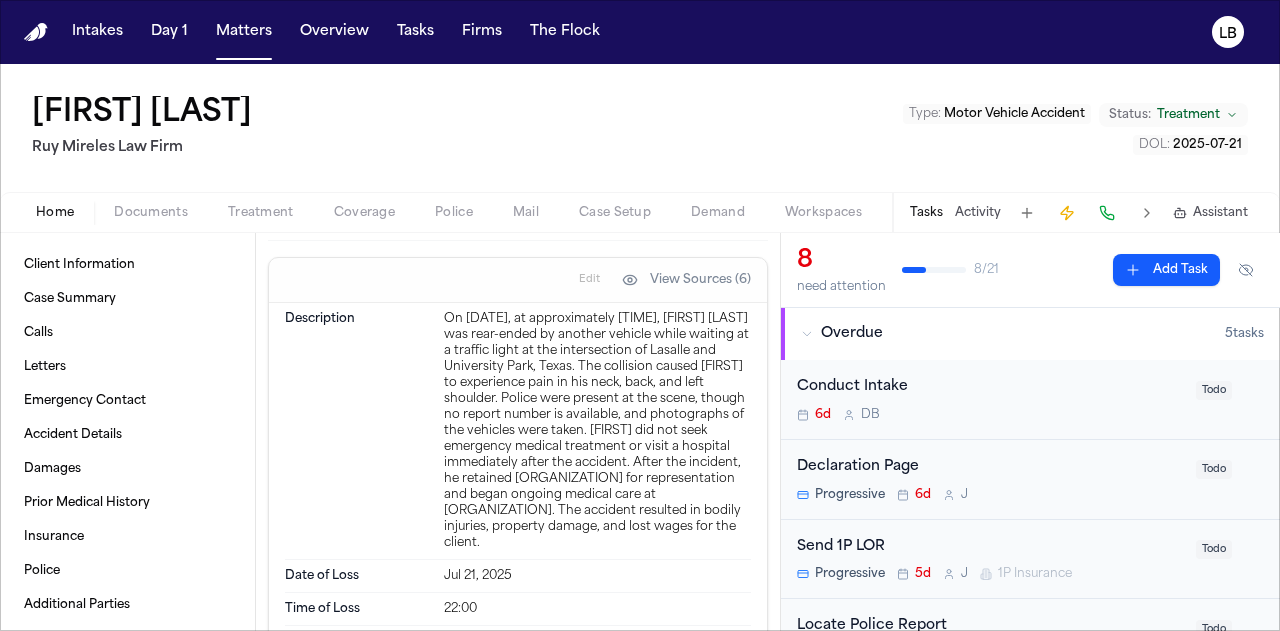 scroll, scrollTop: 1397, scrollLeft: 0, axis: vertical 